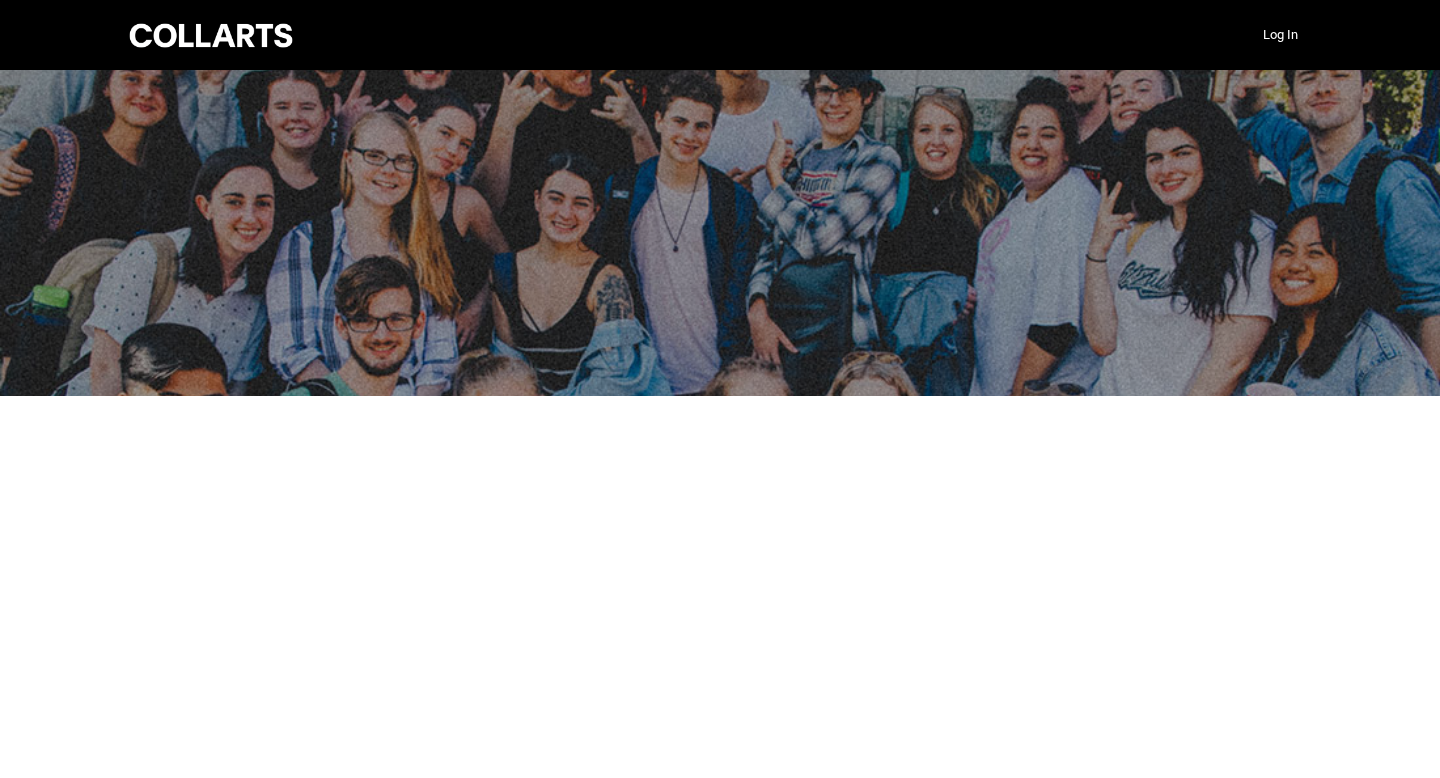 scroll, scrollTop: 0, scrollLeft: 0, axis: both 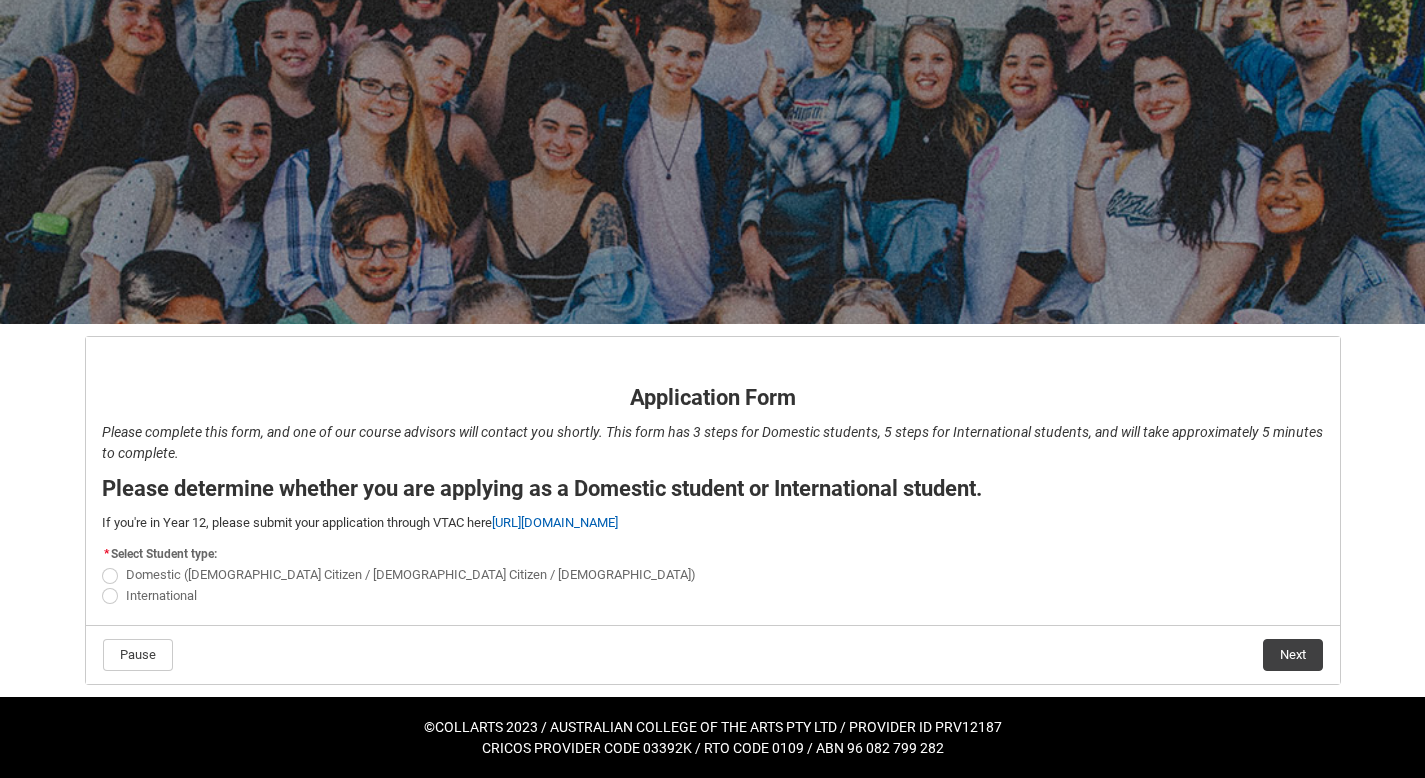 click at bounding box center [110, 576] 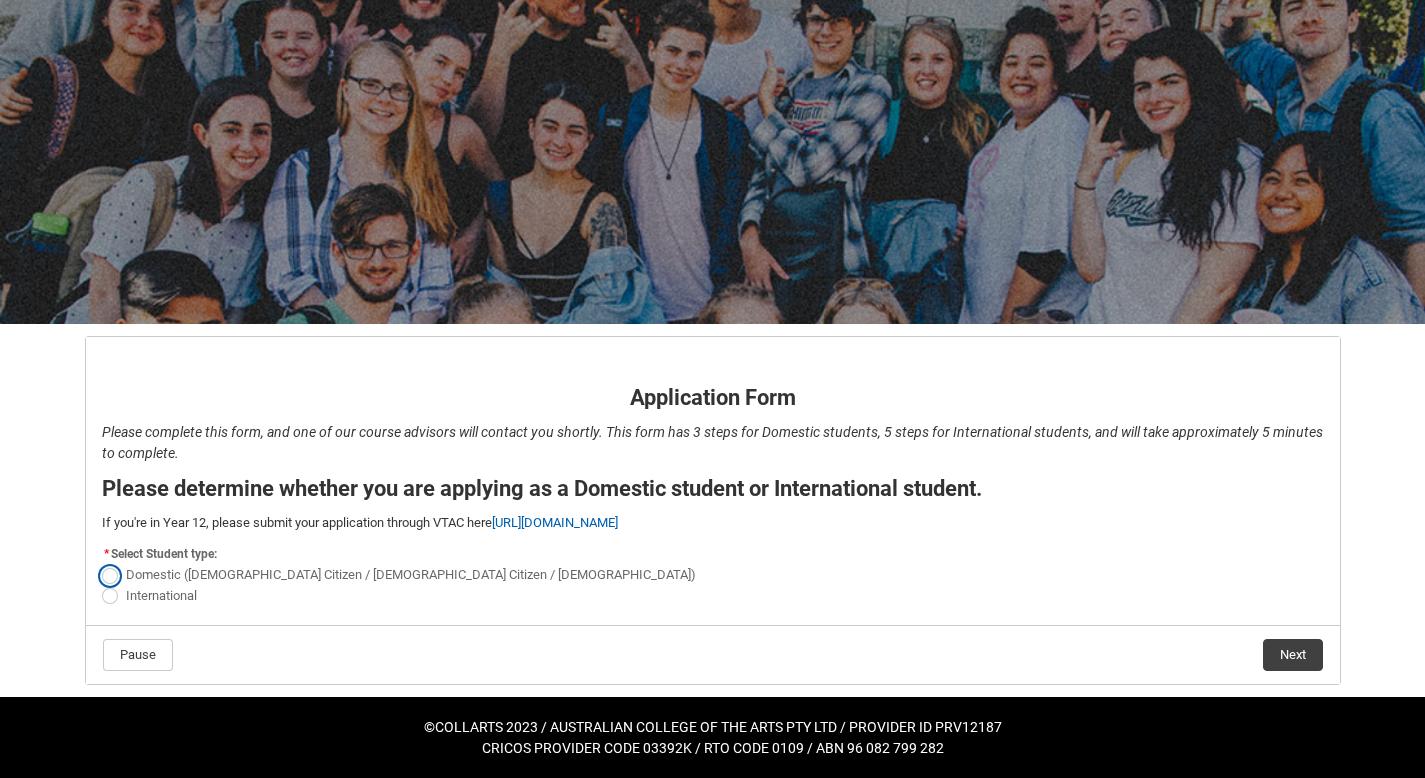 click on "Domestic ([DEMOGRAPHIC_DATA] Citizen / [DEMOGRAPHIC_DATA] Citizen / [DEMOGRAPHIC_DATA])" at bounding box center (101, 564) 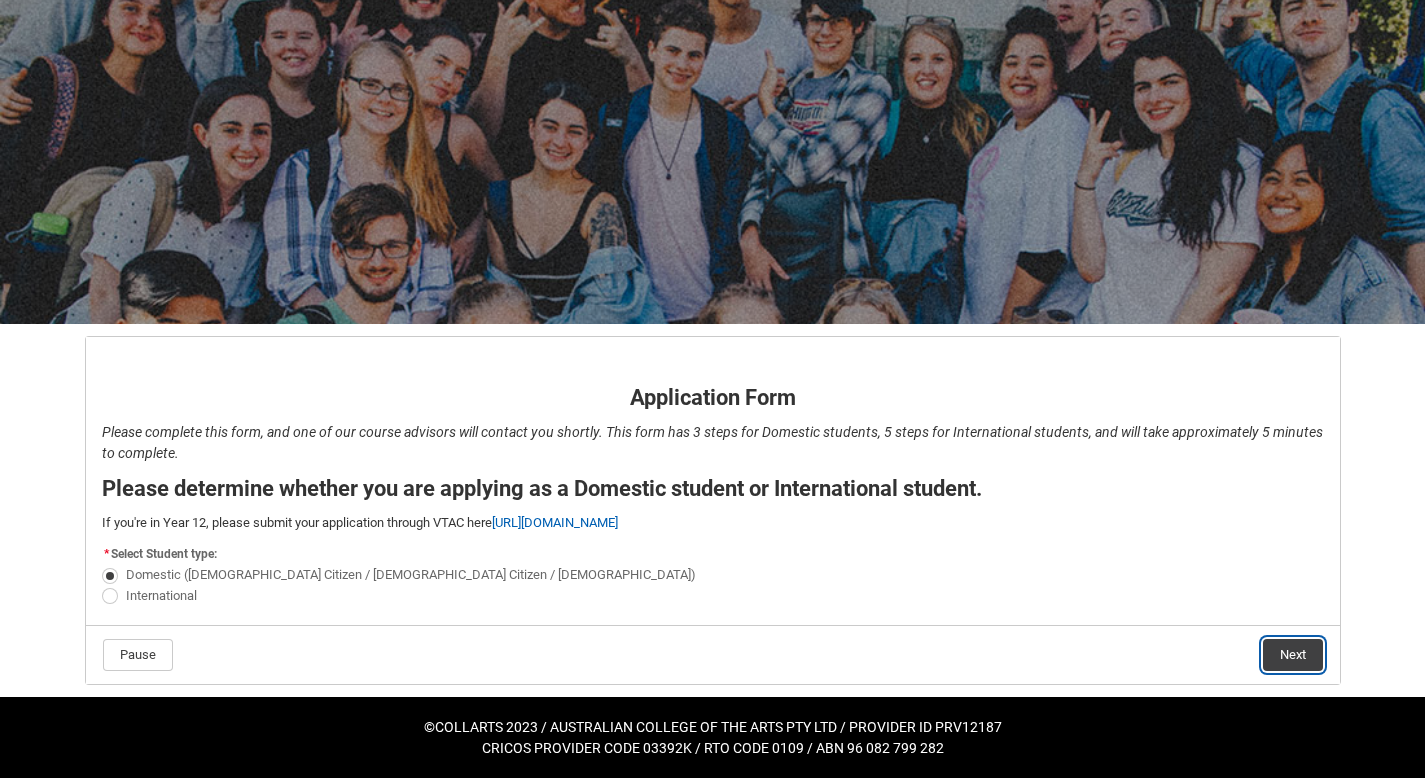 click on "Next" 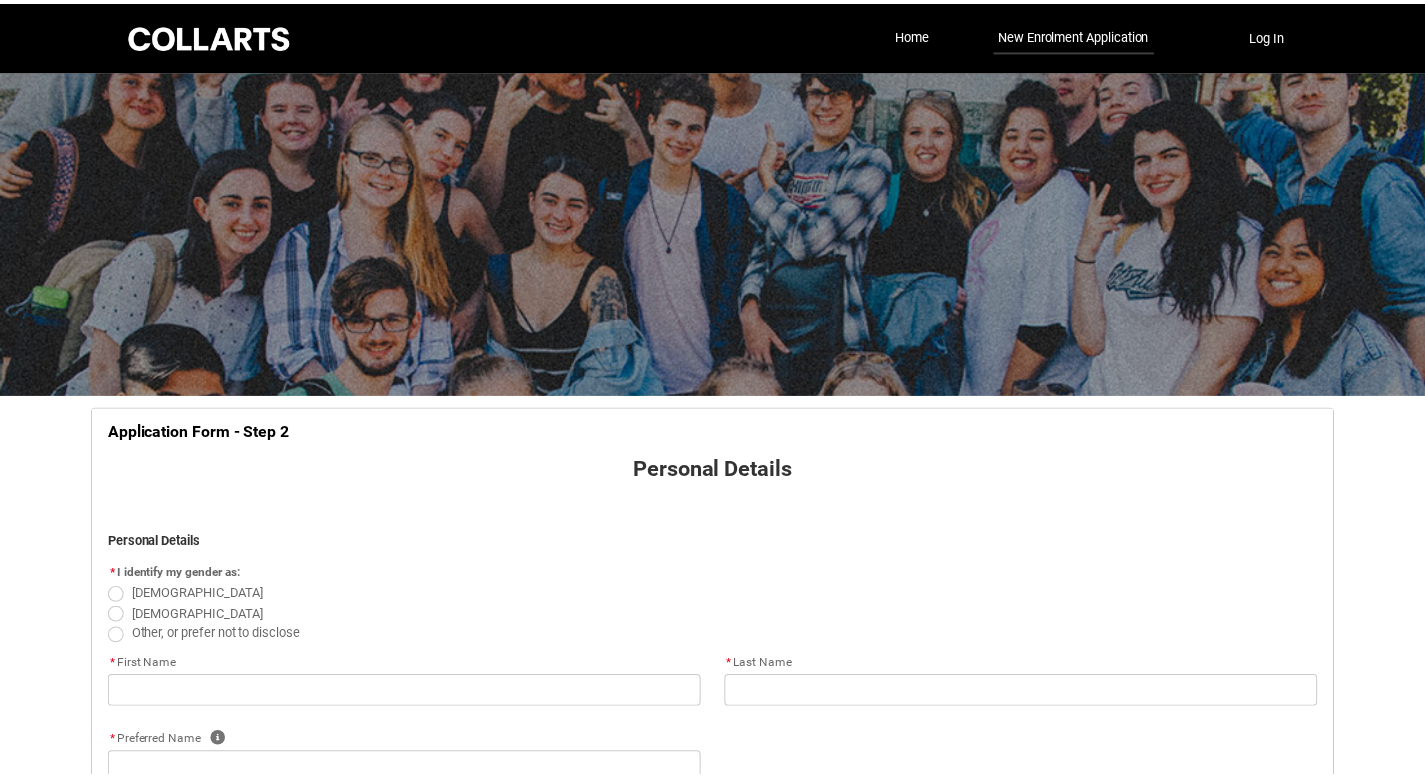 scroll, scrollTop: 209, scrollLeft: 0, axis: vertical 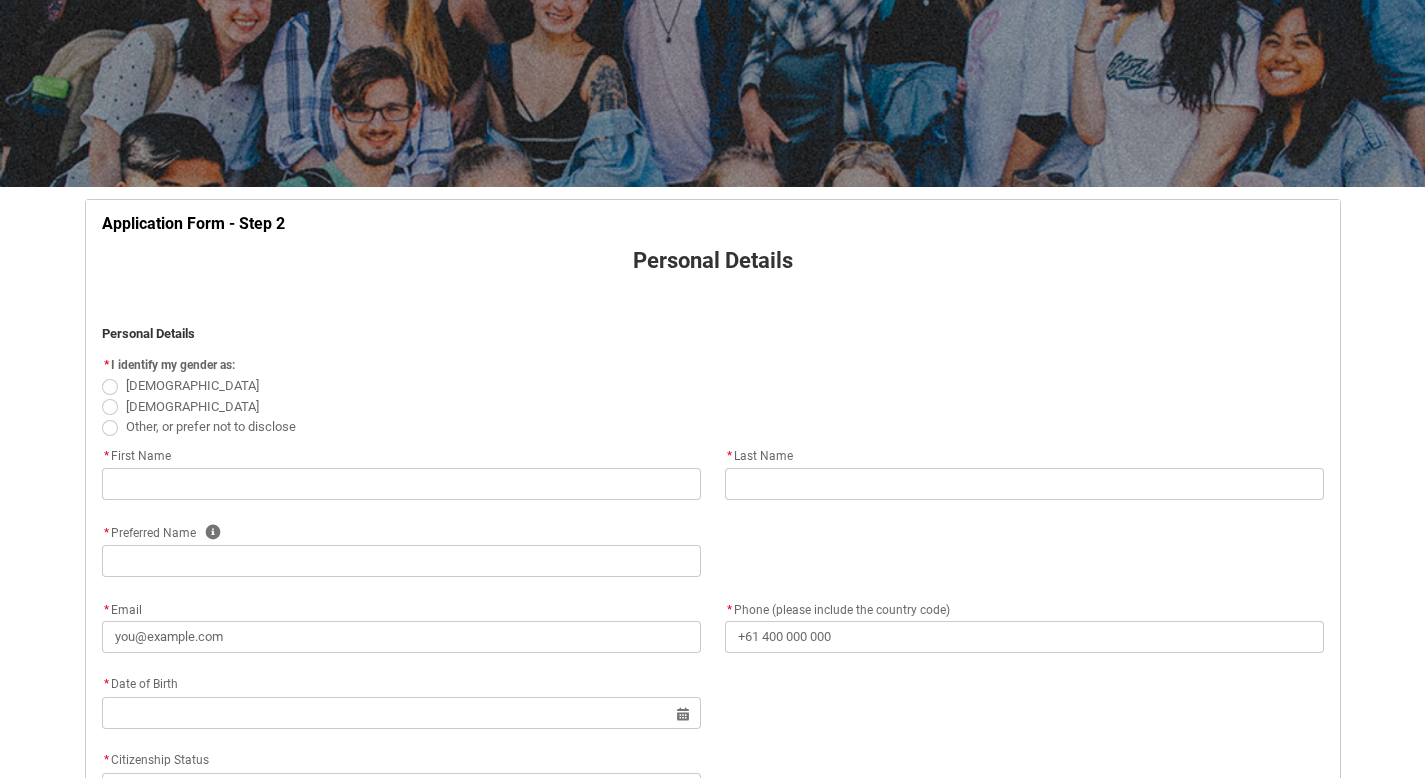 click at bounding box center (110, 387) 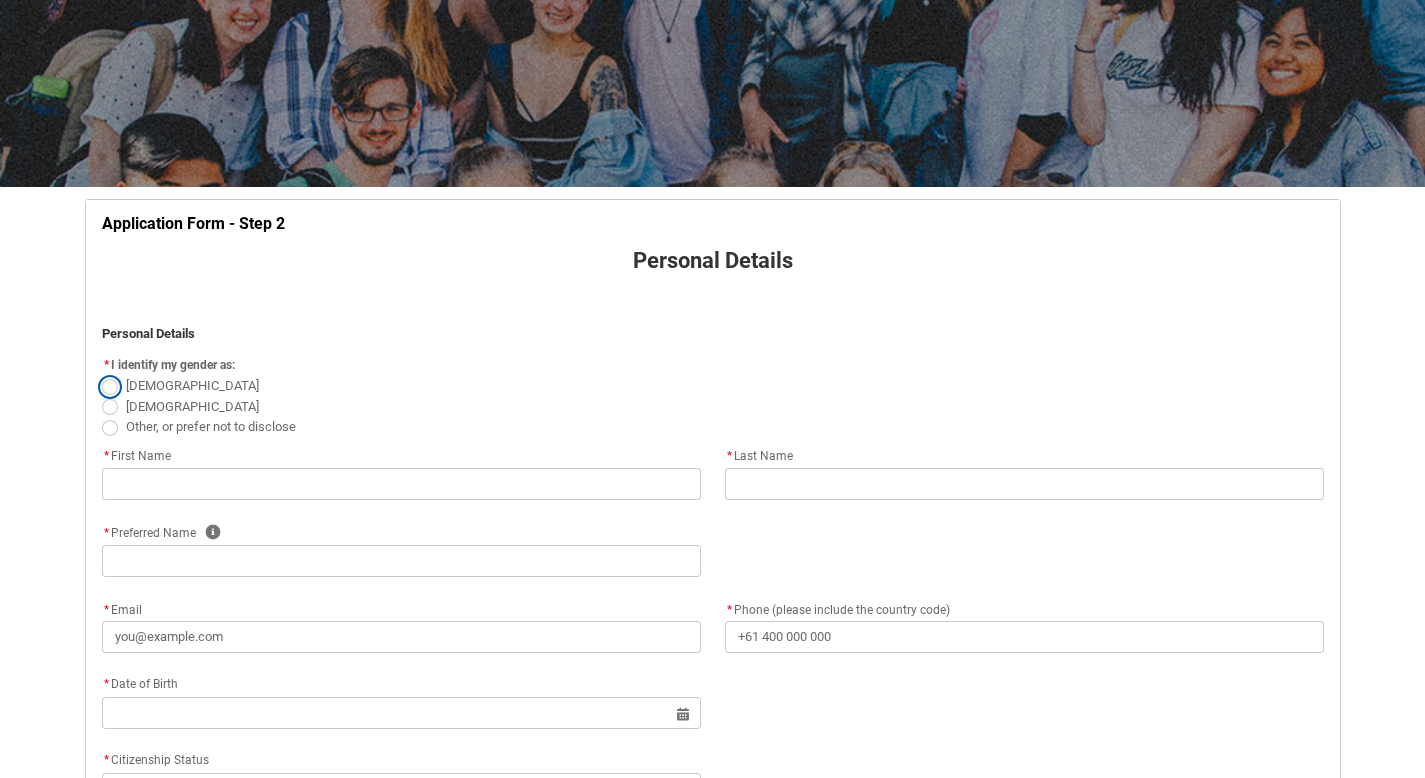 click on "[DEMOGRAPHIC_DATA]" at bounding box center (101, 375) 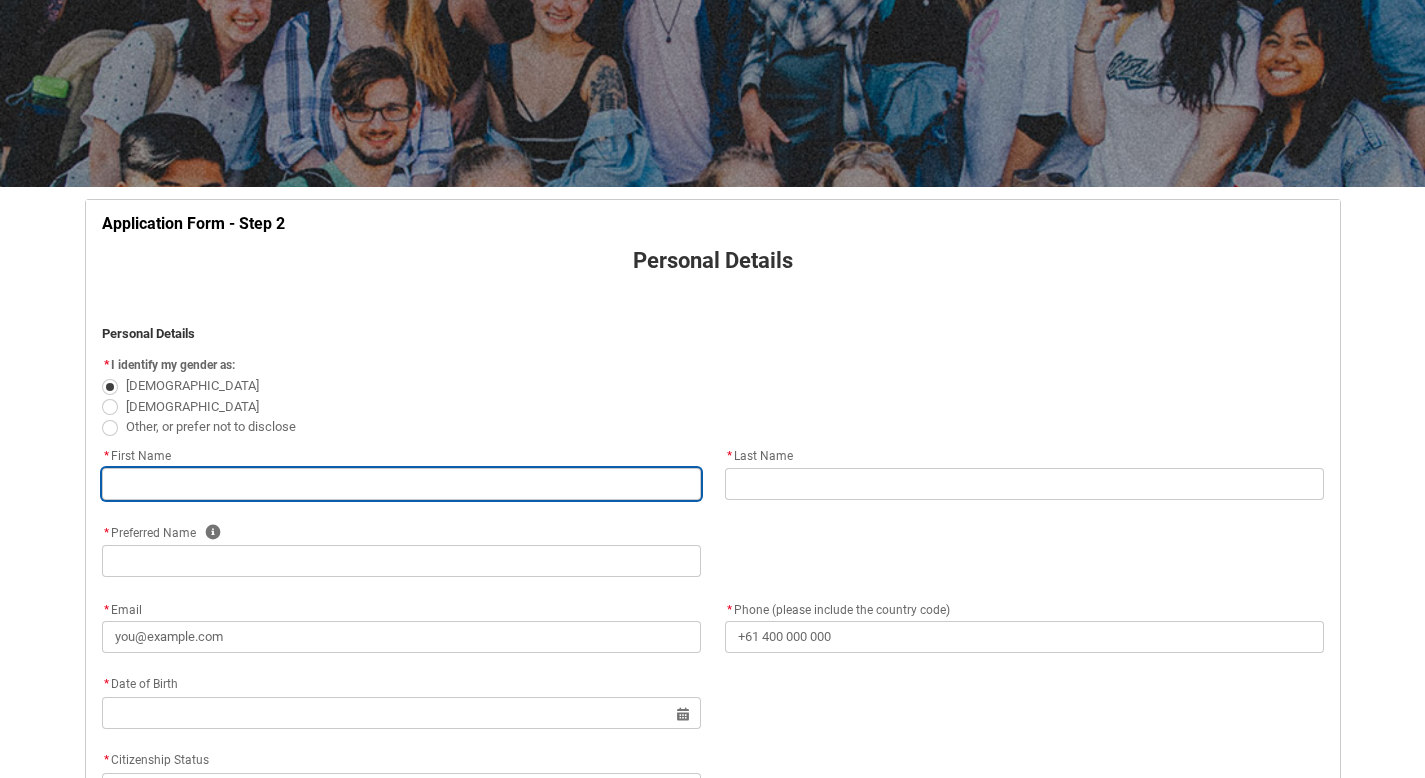 click at bounding box center (401, 484) 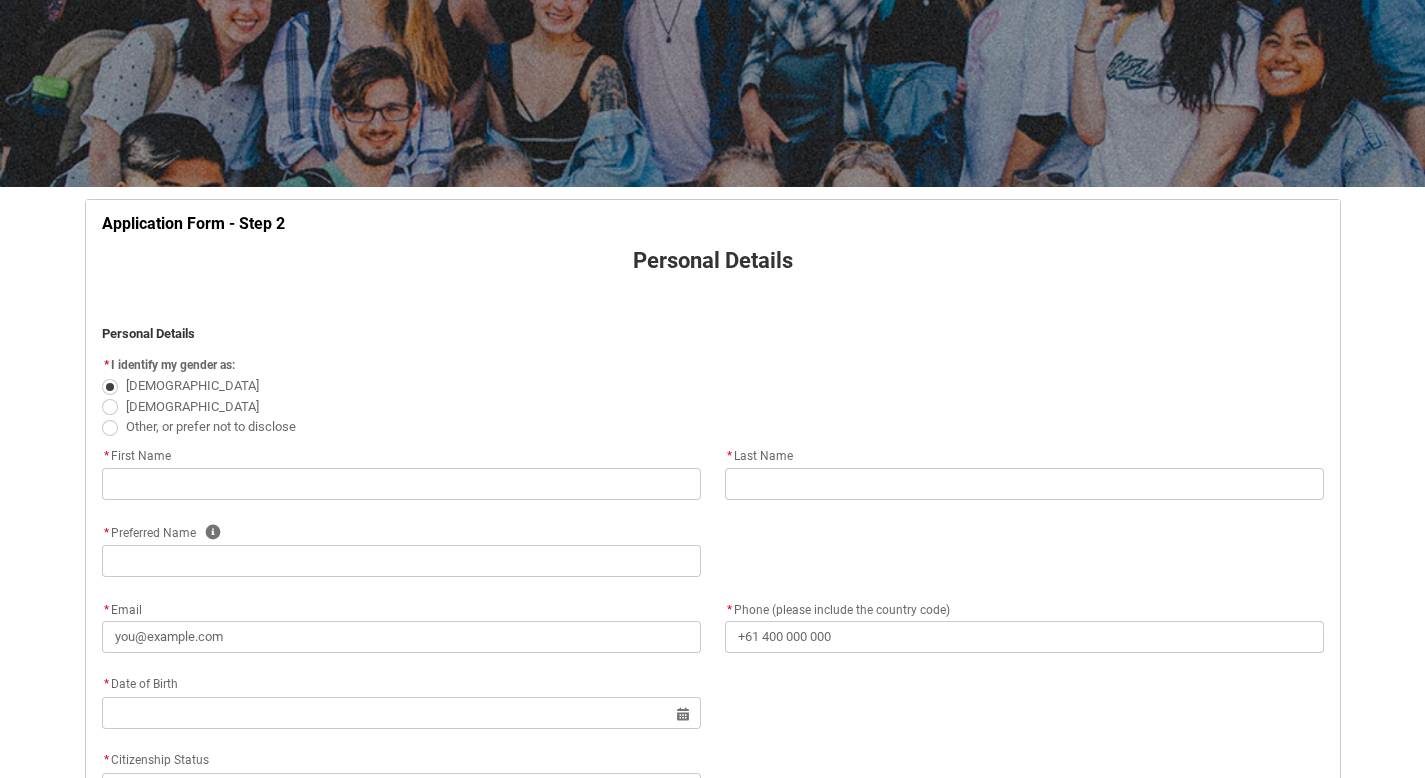 type on "[PERSON_NAME]" 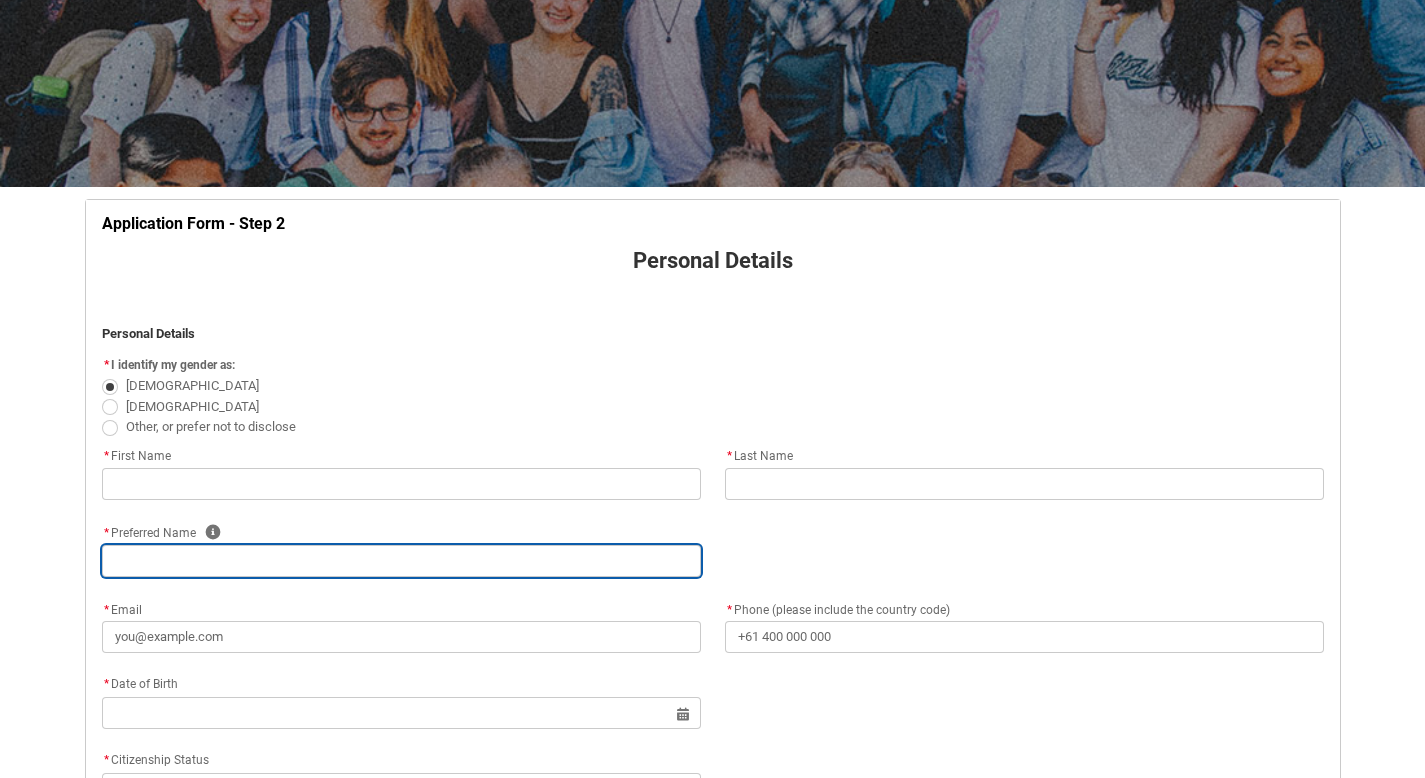 type on "Maisy" 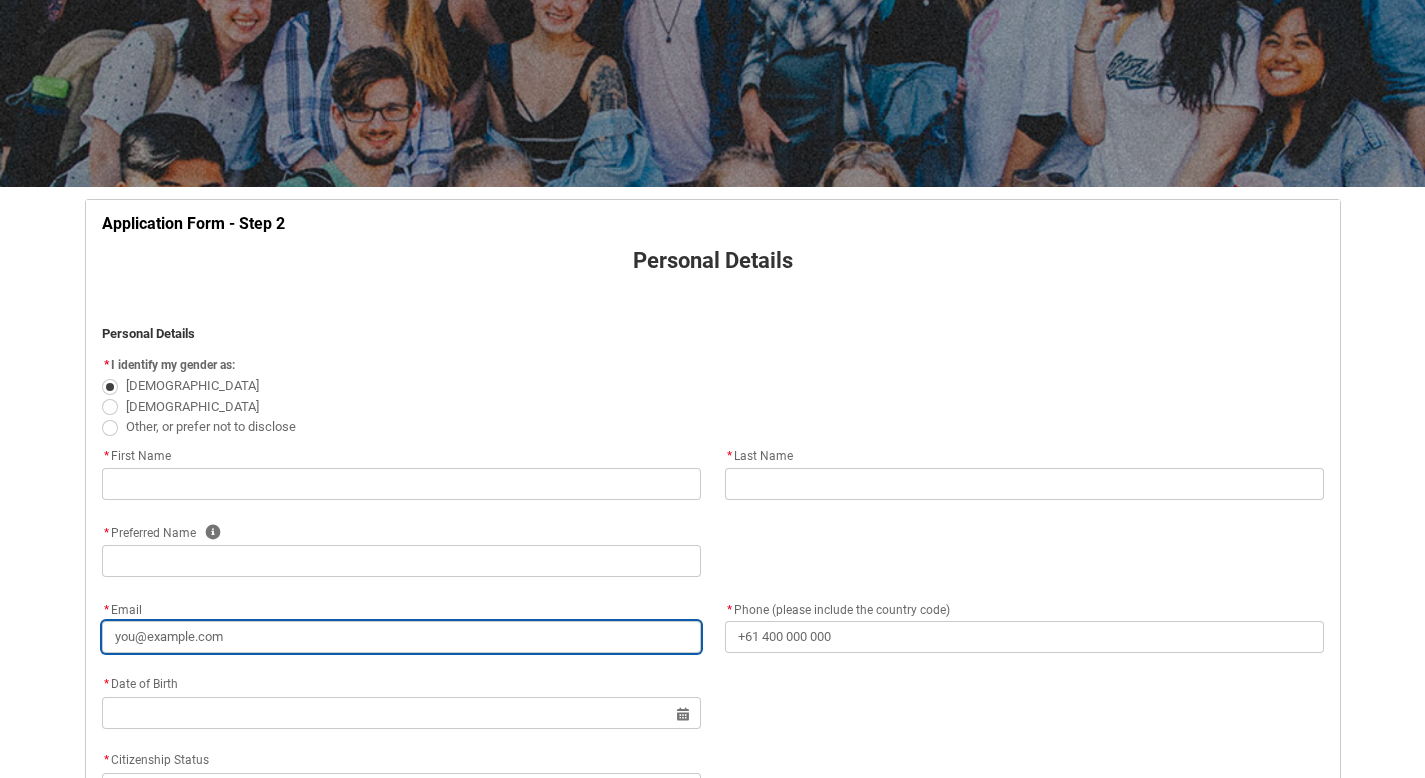 type on "[EMAIL_ADDRESS][DOMAIN_NAME]" 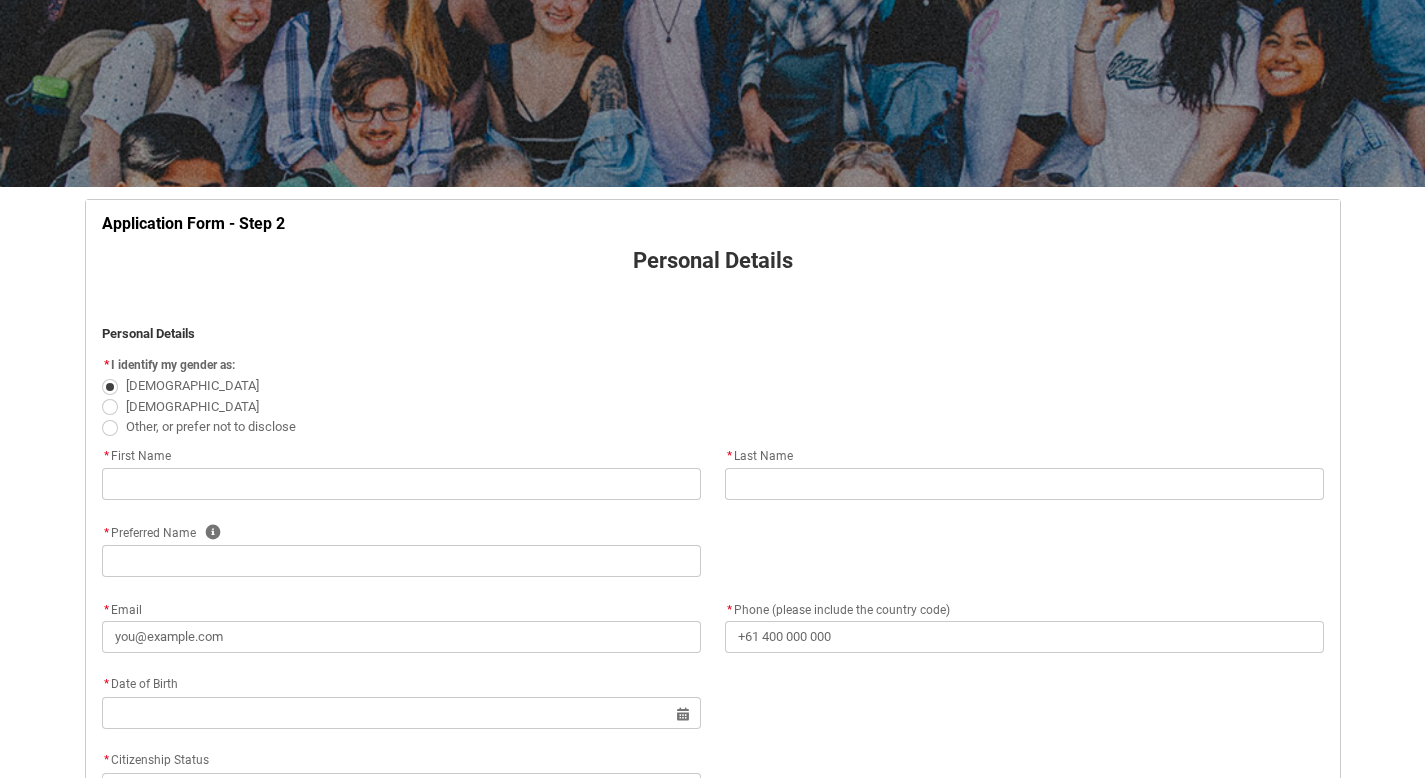 type on "[PHONE_NUMBER]" 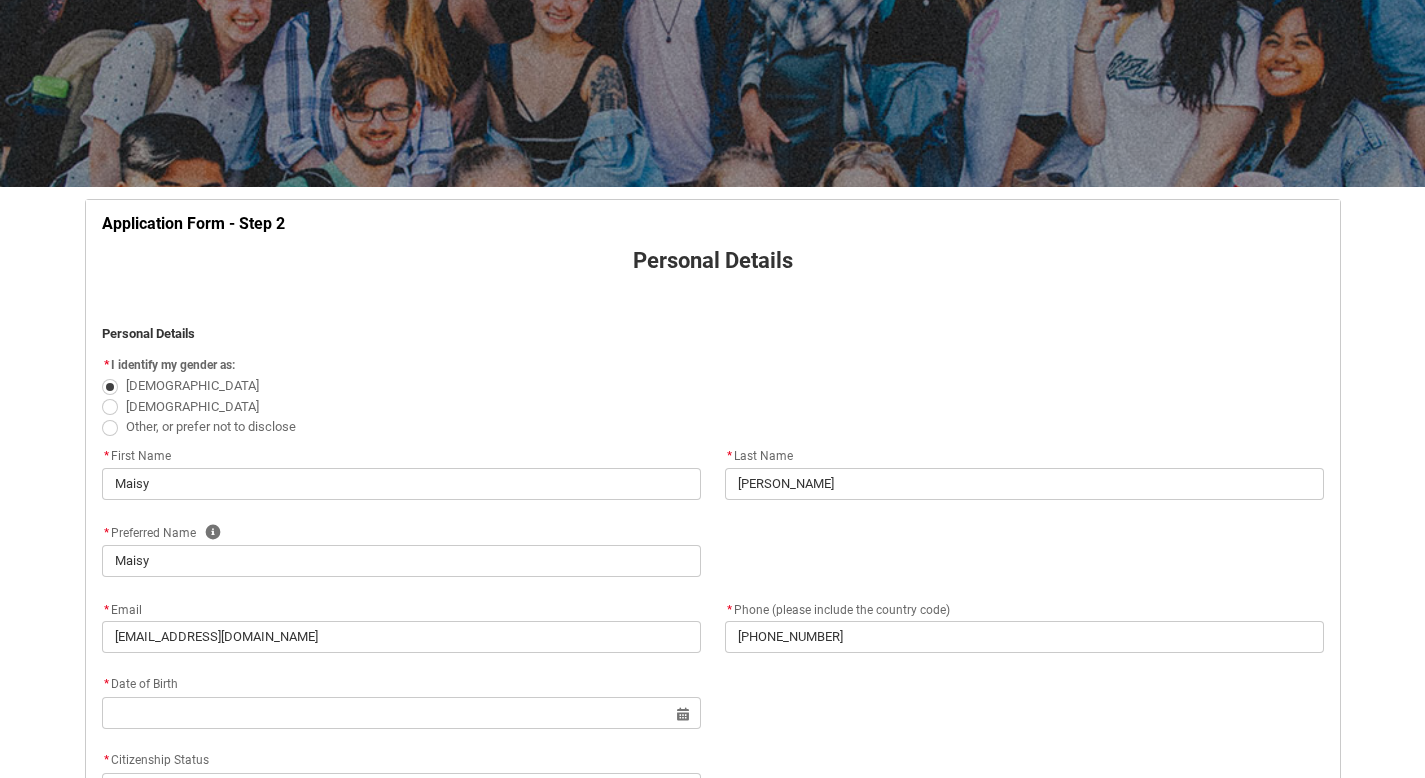 scroll, scrollTop: 325, scrollLeft: 0, axis: vertical 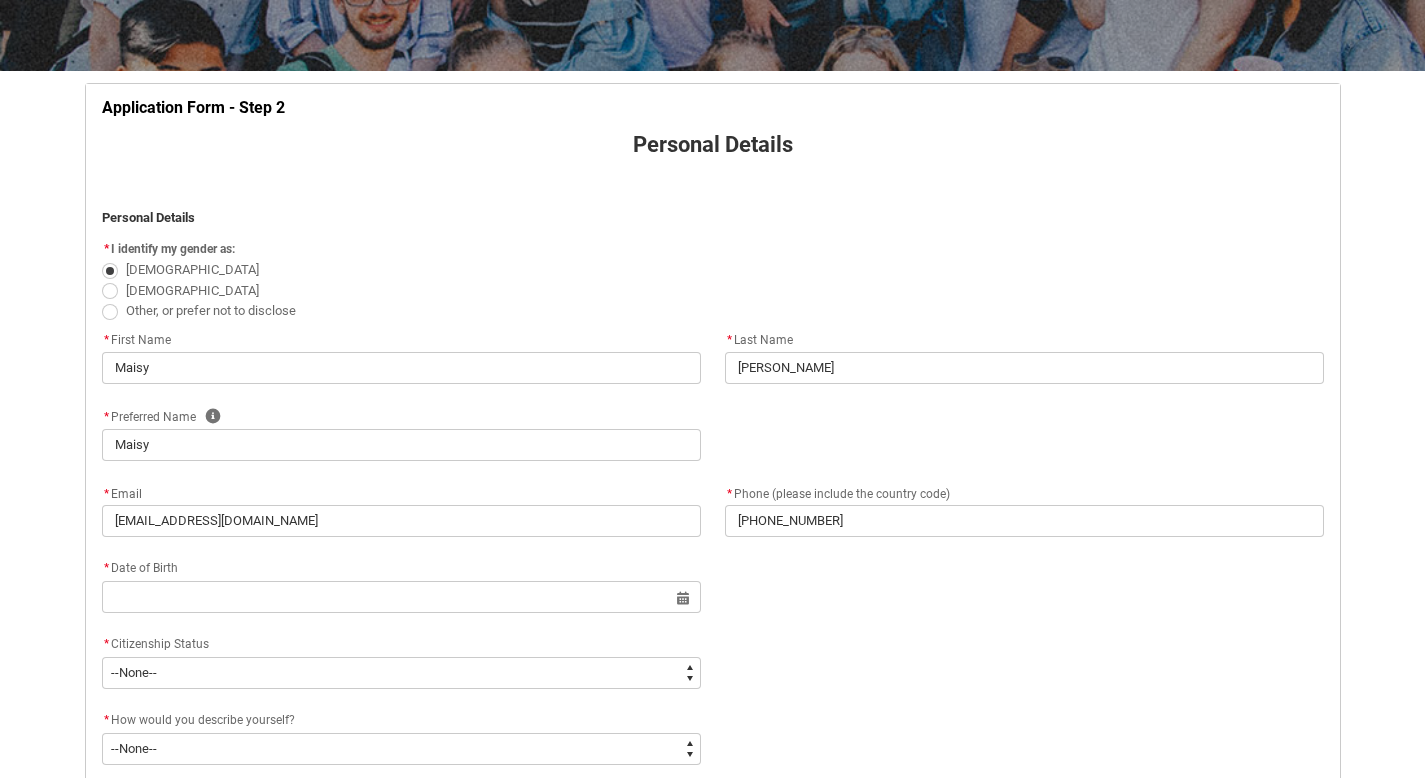 click on "Skip to Main Content Collarts Education Community Home New Enrolment Application More Log In Application Form - Step 2 Personal Details ﻿ Personal Details * I identify my gender as: [DEMOGRAPHIC_DATA] [DEMOGRAPHIC_DATA] Other, or prefer not to disclose * First Name [PERSON_NAME] * Last Name [PERSON_NAME] * Preferred Name Help Maisy * Email [EMAIL_ADDRESS][DOMAIN_NAME] * Phone (please include the country code) [PHONE_NUMBER] * Date of Birth Select a date for   Format: [DATE] * Citizenship Status *   --None-- [DEMOGRAPHIC_DATA] Citizen Humanitarian Visa [DEMOGRAPHIC_DATA] citizen Other [DEMOGRAPHIC_DATA] Visa Student Visa * How would you describe yourself? *   --None-- I'm currently in Year 12 and planning what I'll do after school I've completed Year 12 I took some time off after high school and want to return to study I'm looking to transfer from another college/university I'm looking for a career change I'm already in the industry/have a qualification and am looking to extend my skills * How did you hear about Collarts? *   --None-- Advertising - Facebook *" at bounding box center [712, 685] 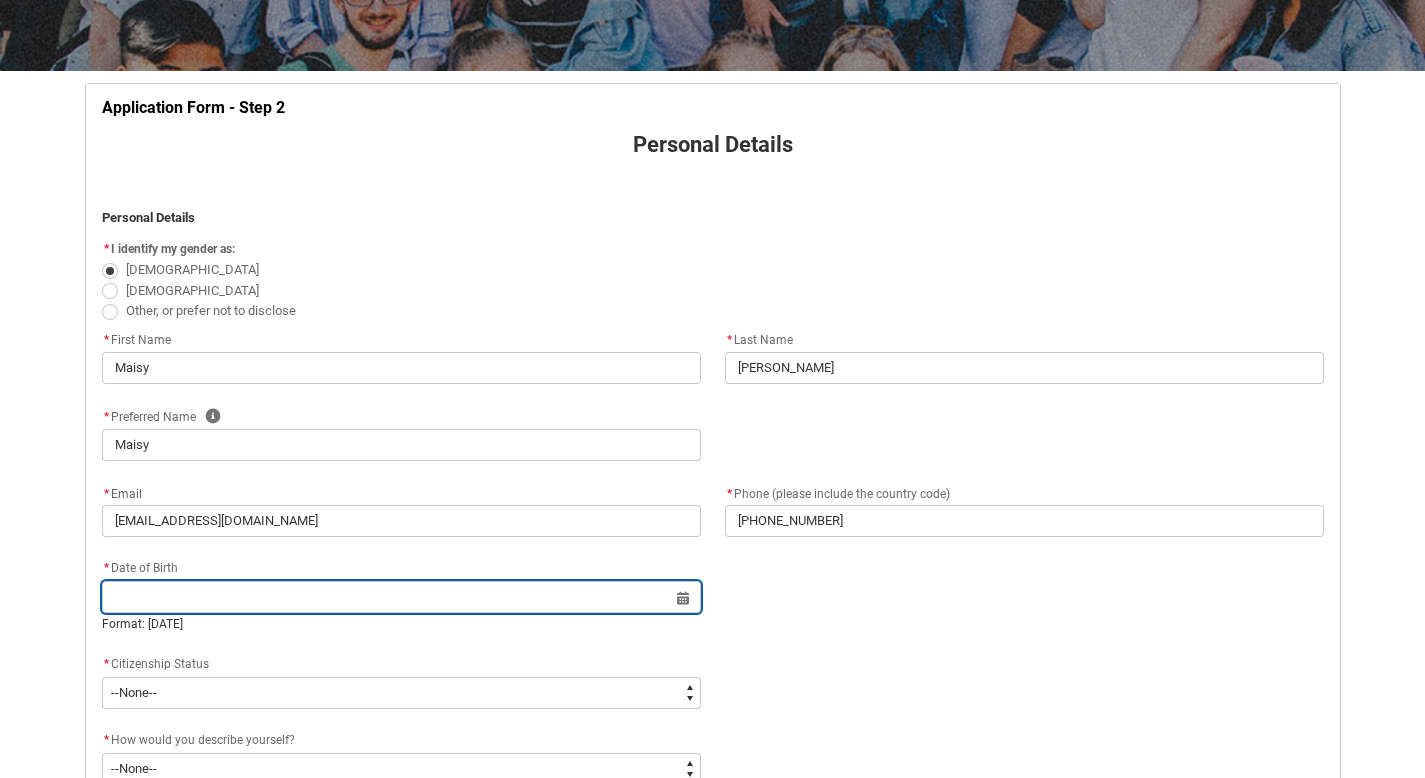 click at bounding box center (401, 597) 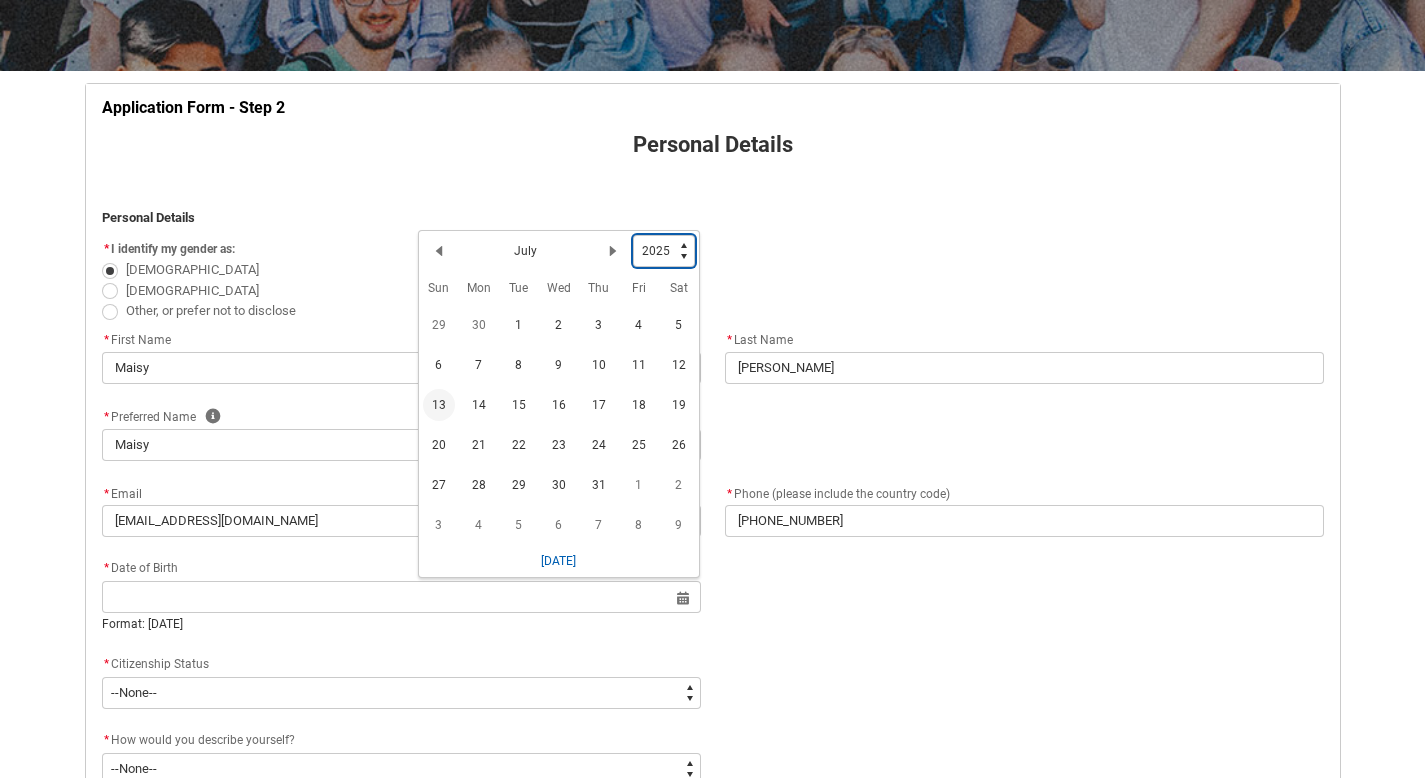 click on "1925 1926 1927 1928 1929 1930 1931 1932 1933 1934 1935 1936 1937 1938 1939 1940 1941 1942 1943 1944 1945 1946 1947 1948 1949 1950 1951 1952 1953 1954 1955 1956 1957 1958 1959 1960 1961 1962 1963 1964 1965 1966 1967 1968 1969 1970 1971 1972 1973 1974 1975 1976 1977 1978 1979 1980 1981 1982 1983 1984 1985 1986 1987 1988 1989 1990 1991 1992 1993 1994 1995 1996 1997 1998 1999 2000 2001 2002 2003 2004 2005 2006 2007 2008 2009 2010 2011 2012 2013 2014 2015 2016 2017 2018 2019 2020 2021 2022 2023 2024 2025 2026 2027 2028 2029 2030 2031 2032 2033 2034 2035 2036 2037 2038 2039 2040 2041 2042 2043 2044 2045 2046 2047 2048 2049 2050 2051 2052 2053 2054 2055 2056 2057 2058 2059 2060 2061 2062 2063 2064 2065 2066 2067 2068 2069 2070 2071 2072 2073 2074 2075 2076 2077 2078 2079 2080 2081 2082 2083 2084 2085 2086 2087 2088 2089 2090 2091 2092 2093 2094 2095 2096 2097 2098 2099 2100 2101 2102 2103 2104 2105 2106 2107 2108 2109 2110 2111 2112 2113 2114 2115 2116 2117 2118 2119 2120 2121 2122 2123 2124 2125" at bounding box center [664, 251] 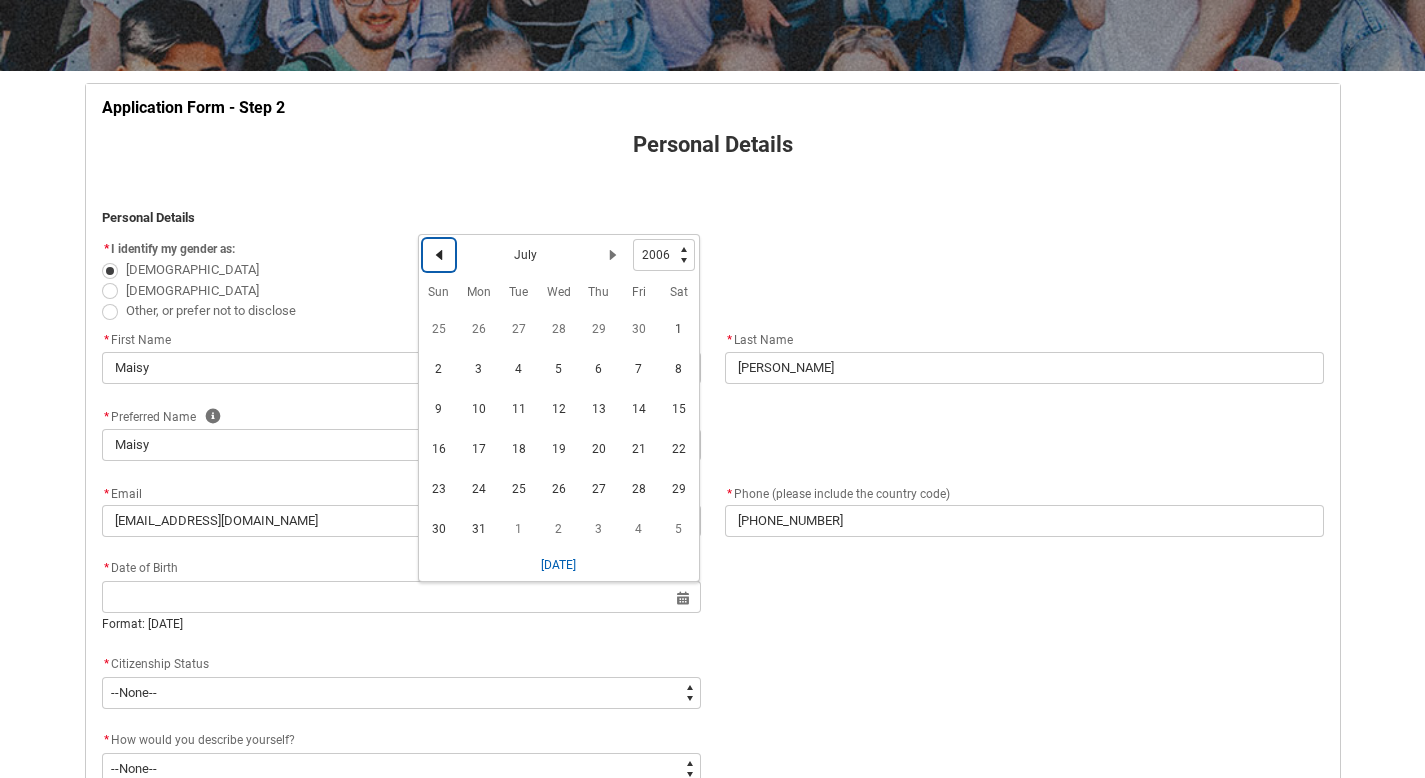 click 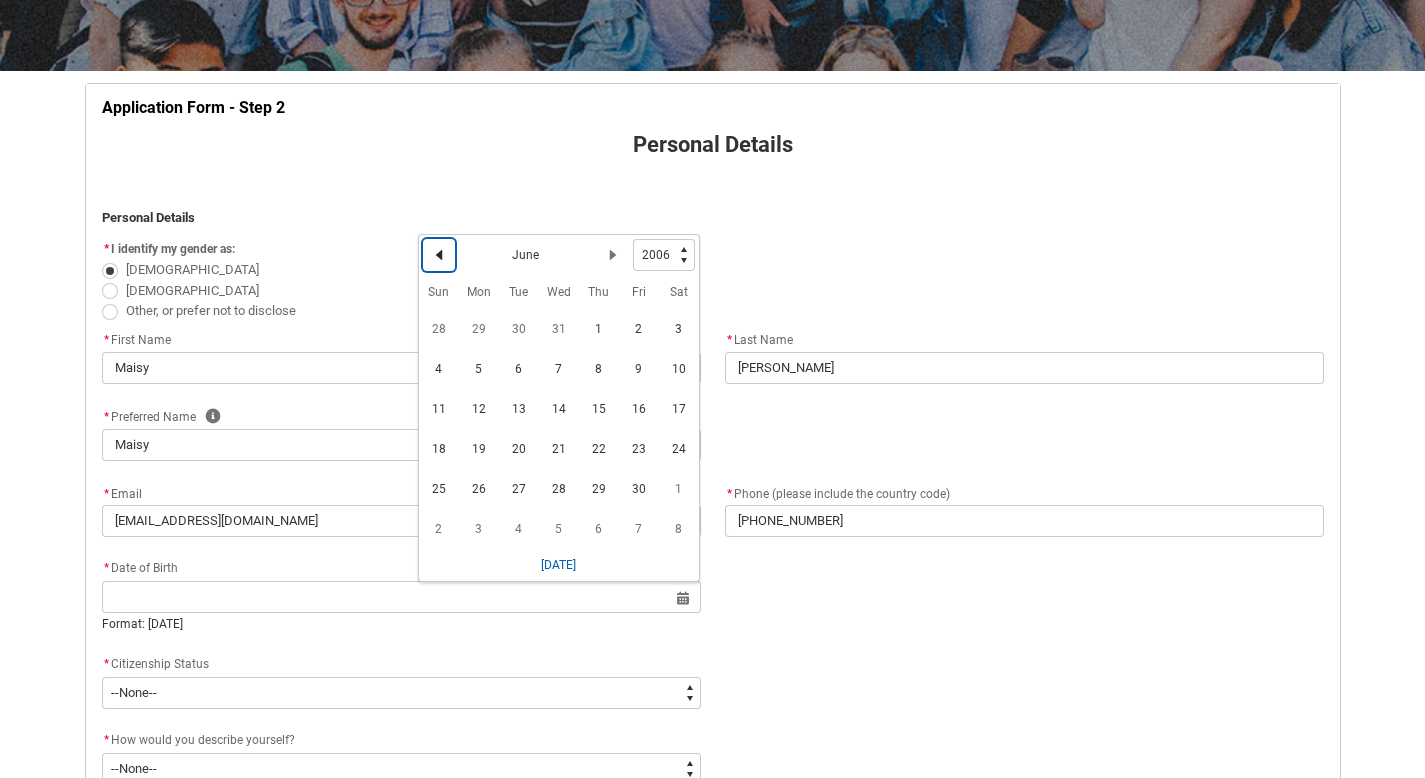 click 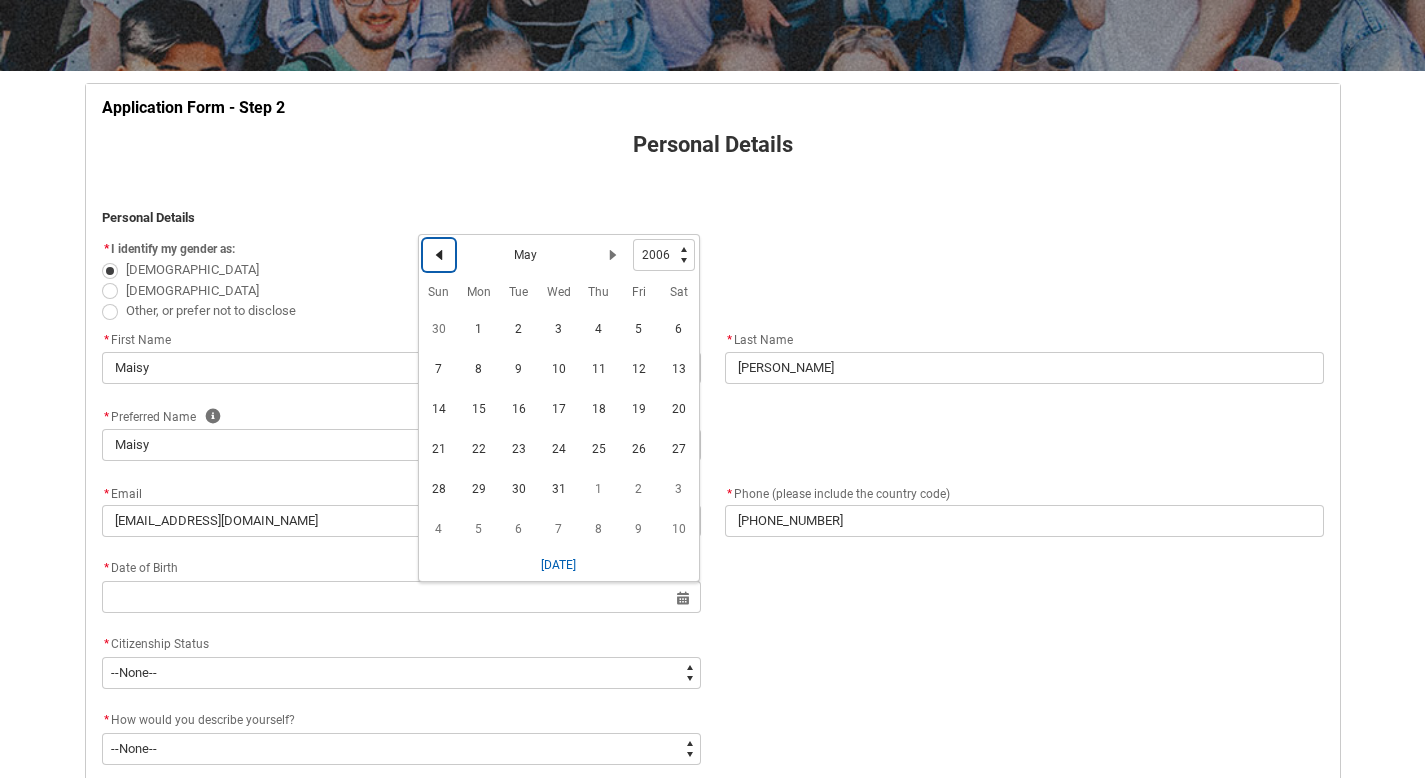 click 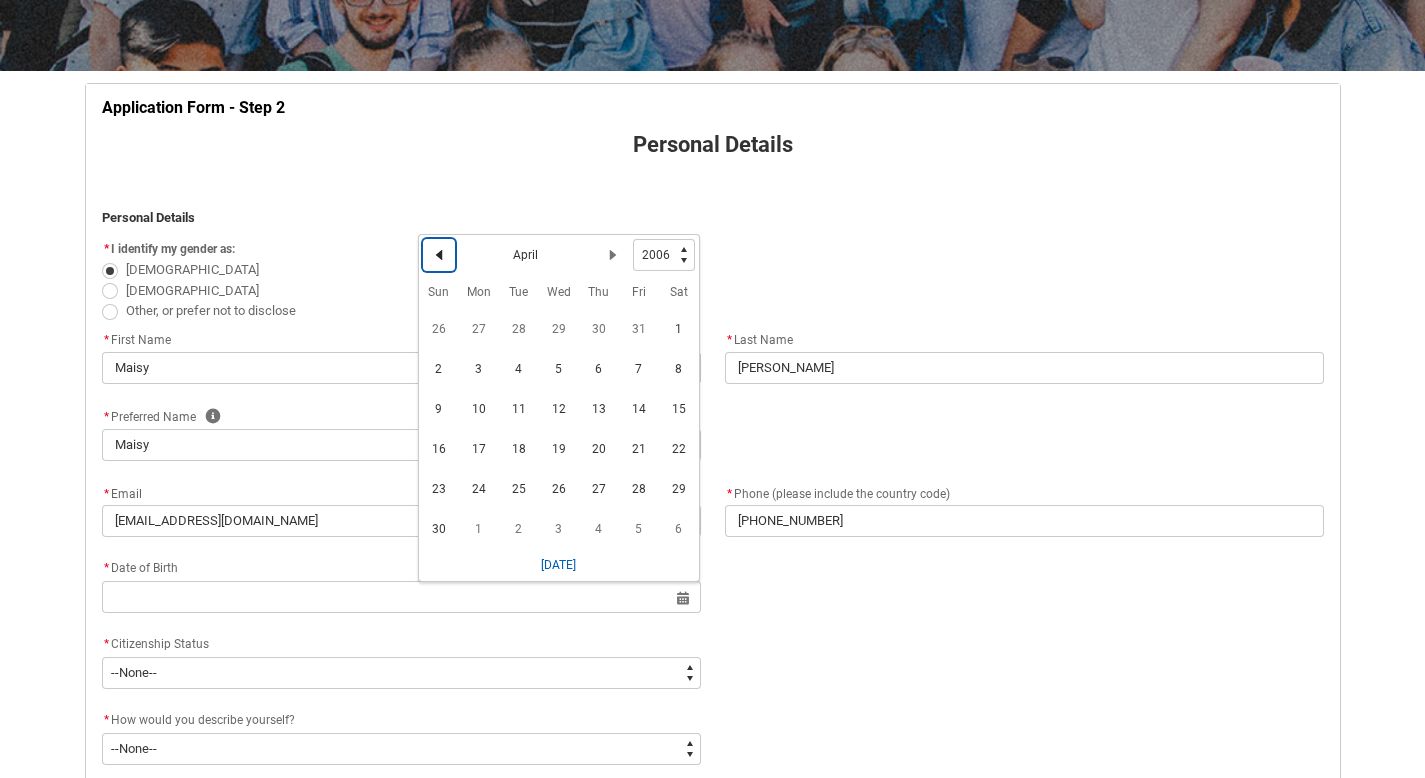 click 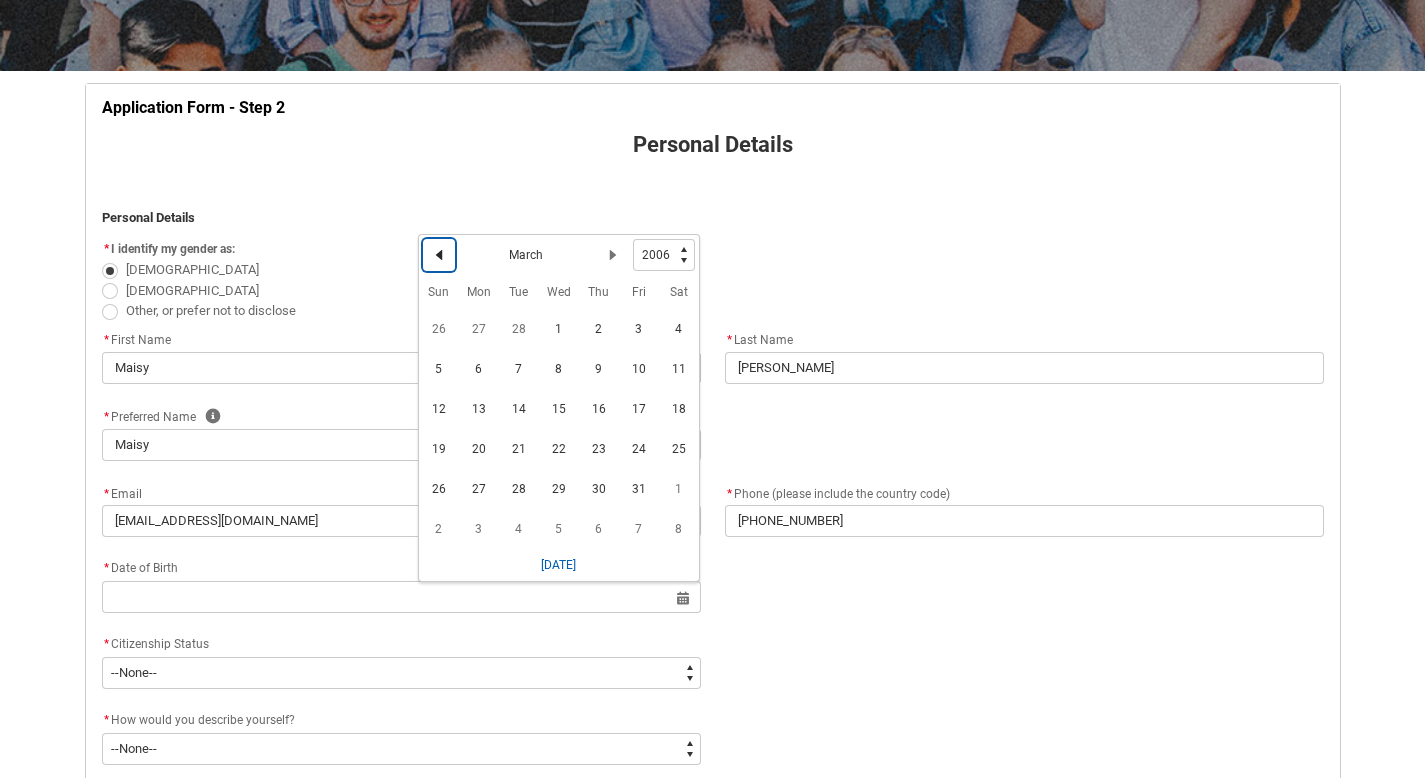 click 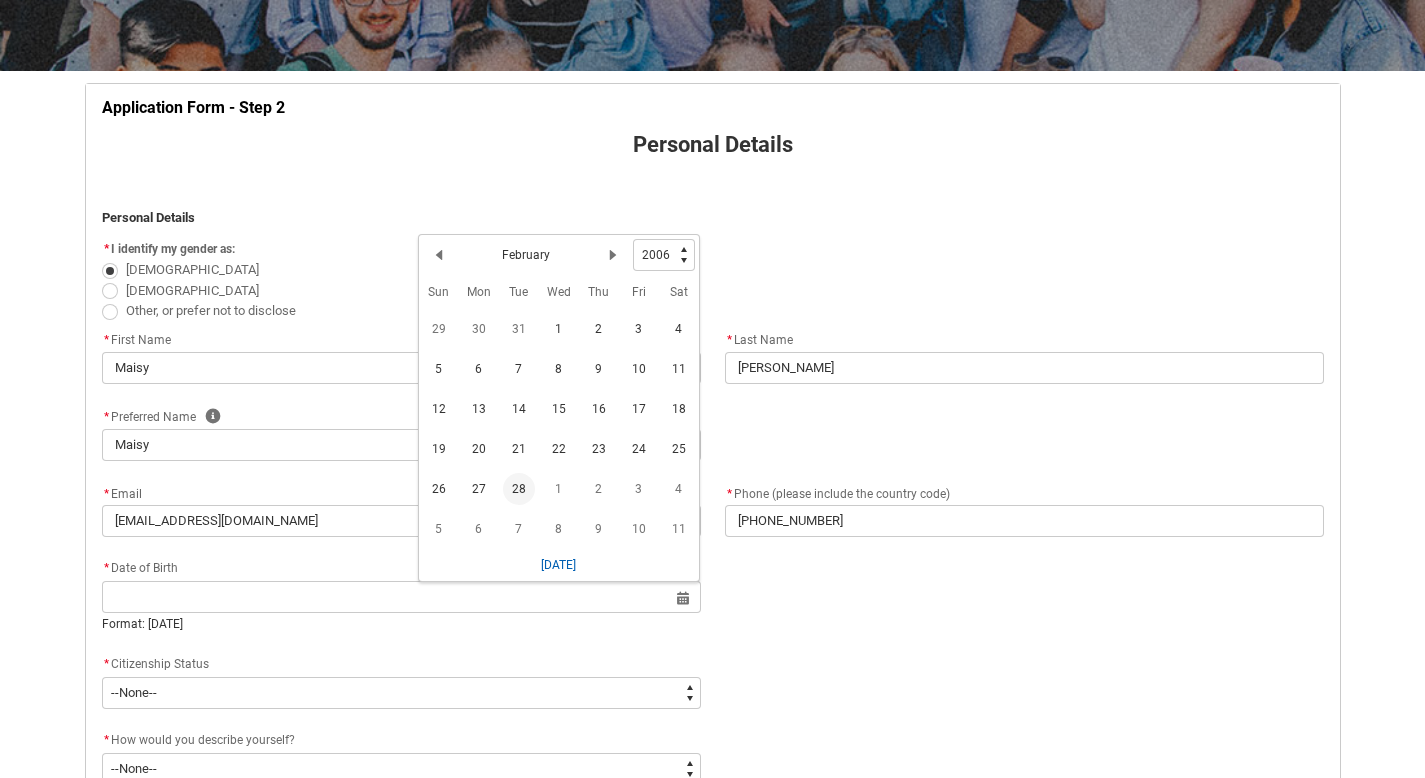 click on "28" 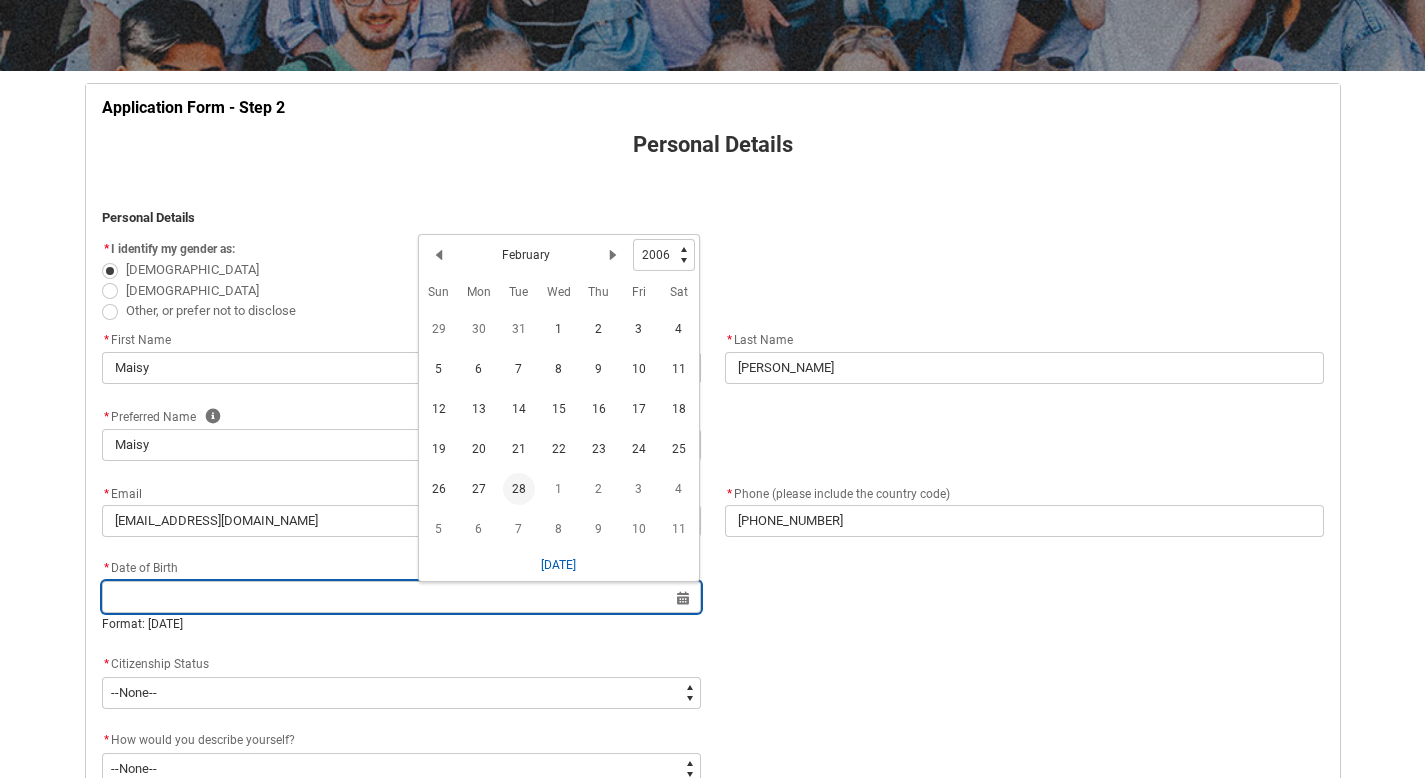 type on "[DATE]" 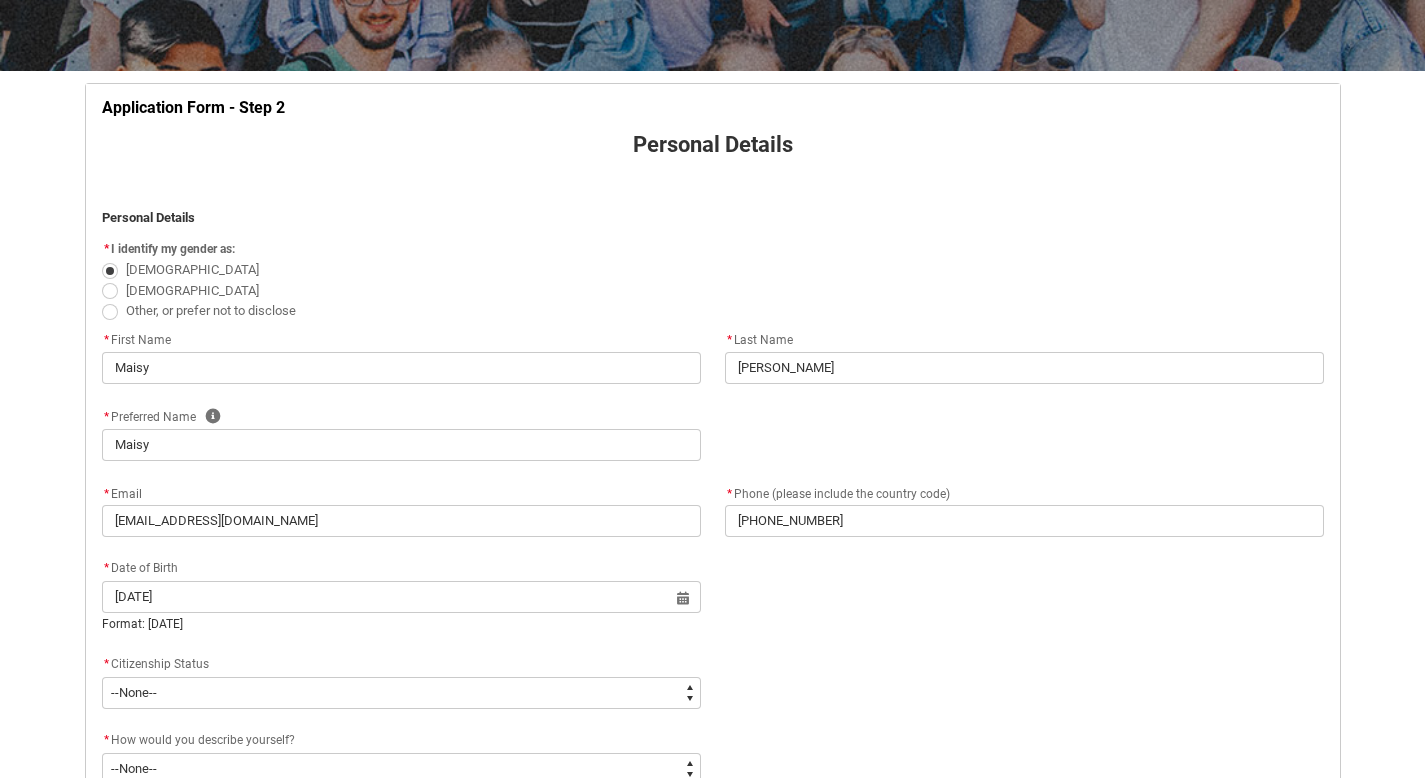 click on "Skip to Main Content Collarts Education Community Home New Enrolment Application More Log In Application Form - Step 2 Personal Details ﻿ Personal Details * I identify my gender as: [DEMOGRAPHIC_DATA] [DEMOGRAPHIC_DATA] Other, or prefer not to disclose * First Name [PERSON_NAME] * Last Name [PERSON_NAME] * Preferred Name Help Maisy * Email [EMAIL_ADDRESS][DOMAIN_NAME] * Phone (please include the country code) [PHONE_NUMBER] * Date of Birth [DEMOGRAPHIC_DATA] Select a date for   Format: [DATE] * Citizenship Status *   --None-- [DEMOGRAPHIC_DATA] Citizen Humanitarian Visa [DEMOGRAPHIC_DATA] citizen Other [DEMOGRAPHIC_DATA] Visa Student Visa * How would you describe yourself? *   --None-- I'm currently in Year 12 and planning what I'll do after school I've completed Year 12 I took some time off after high school and want to return to study I'm looking to transfer from another college/university I'm looking for a career change I'm already in the industry/have a qualification and am looking to extend my skills * How did you hear about Collarts? *   --None-- Career Expo *" at bounding box center [712, 695] 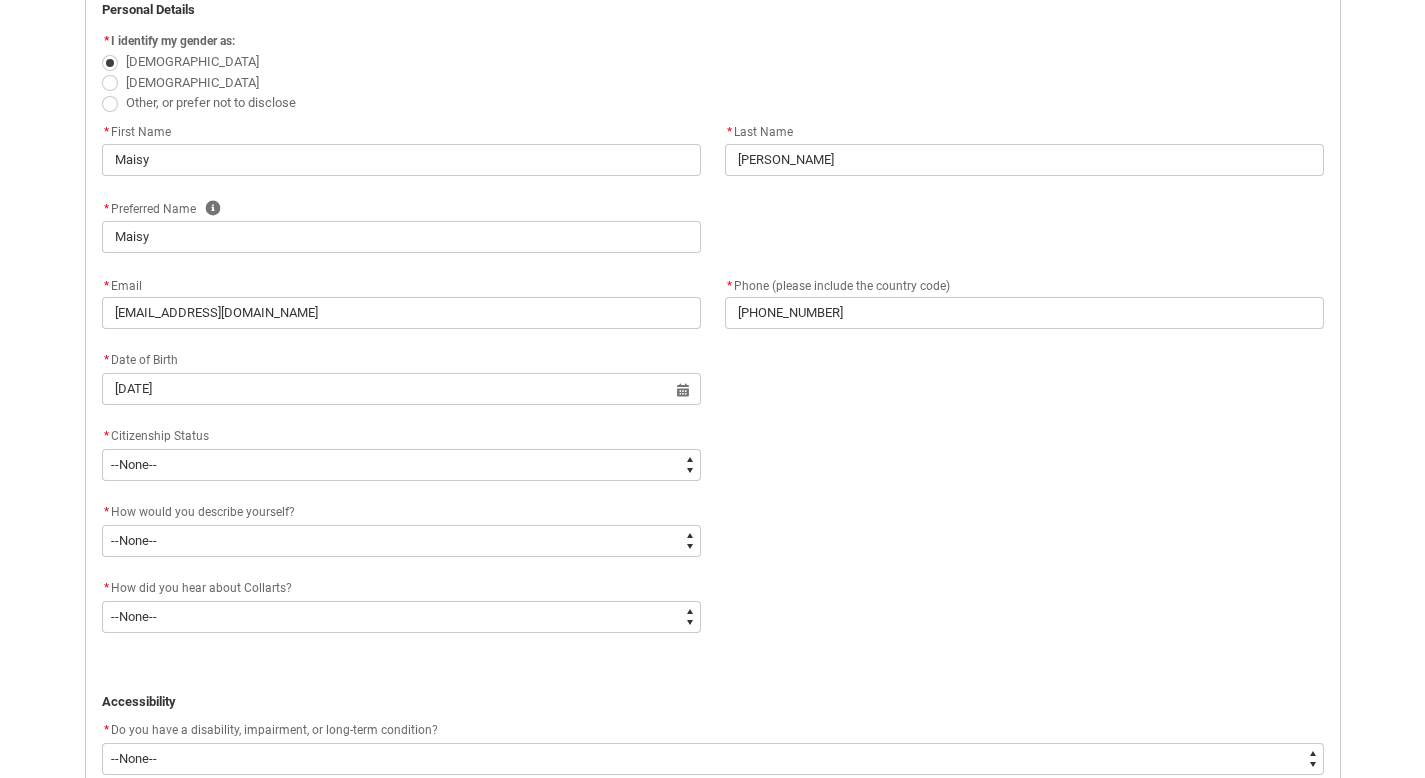scroll, scrollTop: 553, scrollLeft: 0, axis: vertical 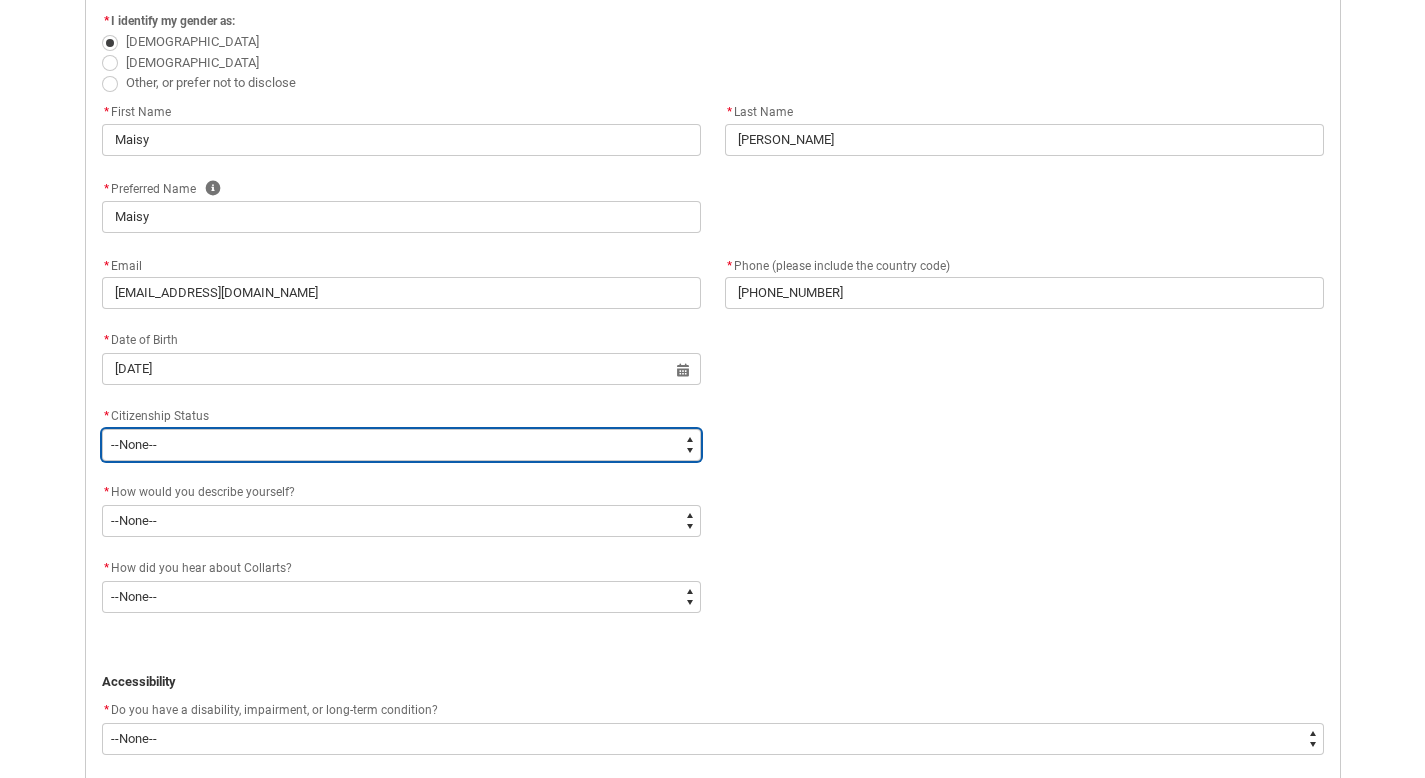 click on "--None-- [DEMOGRAPHIC_DATA] Humanitarian Visa [DEMOGRAPHIC_DATA] citizen Other [DEMOGRAPHIC_DATA] Visa Student Visa" at bounding box center [401, 445] 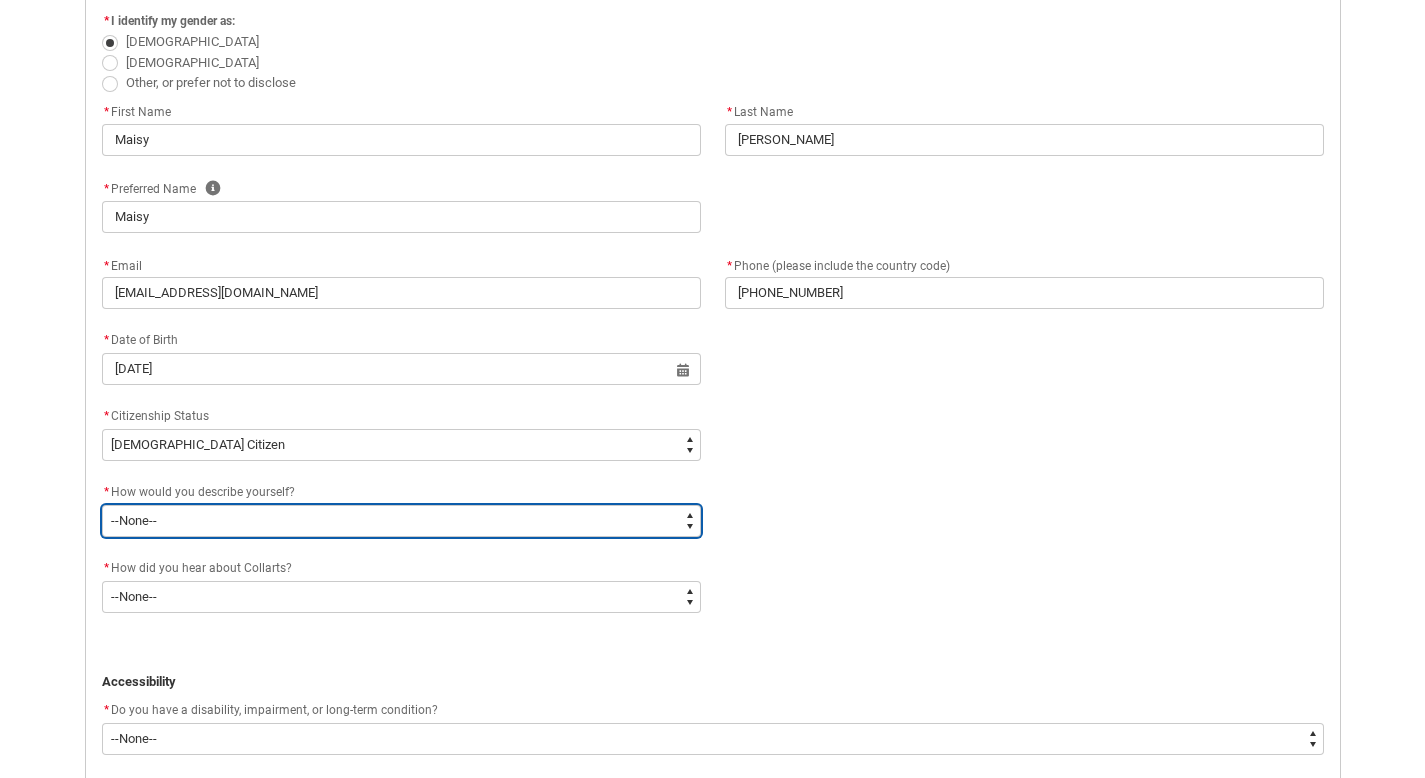 click on "--None-- I'm currently in Year 12 and planning what I'll do after school I've completed Year 12 I took some time off after high school and want to return to study I'm looking to transfer from another college/university I'm looking for a career change I'm already in the industry/have a qualification and am looking to extend my skills" at bounding box center [401, 521] 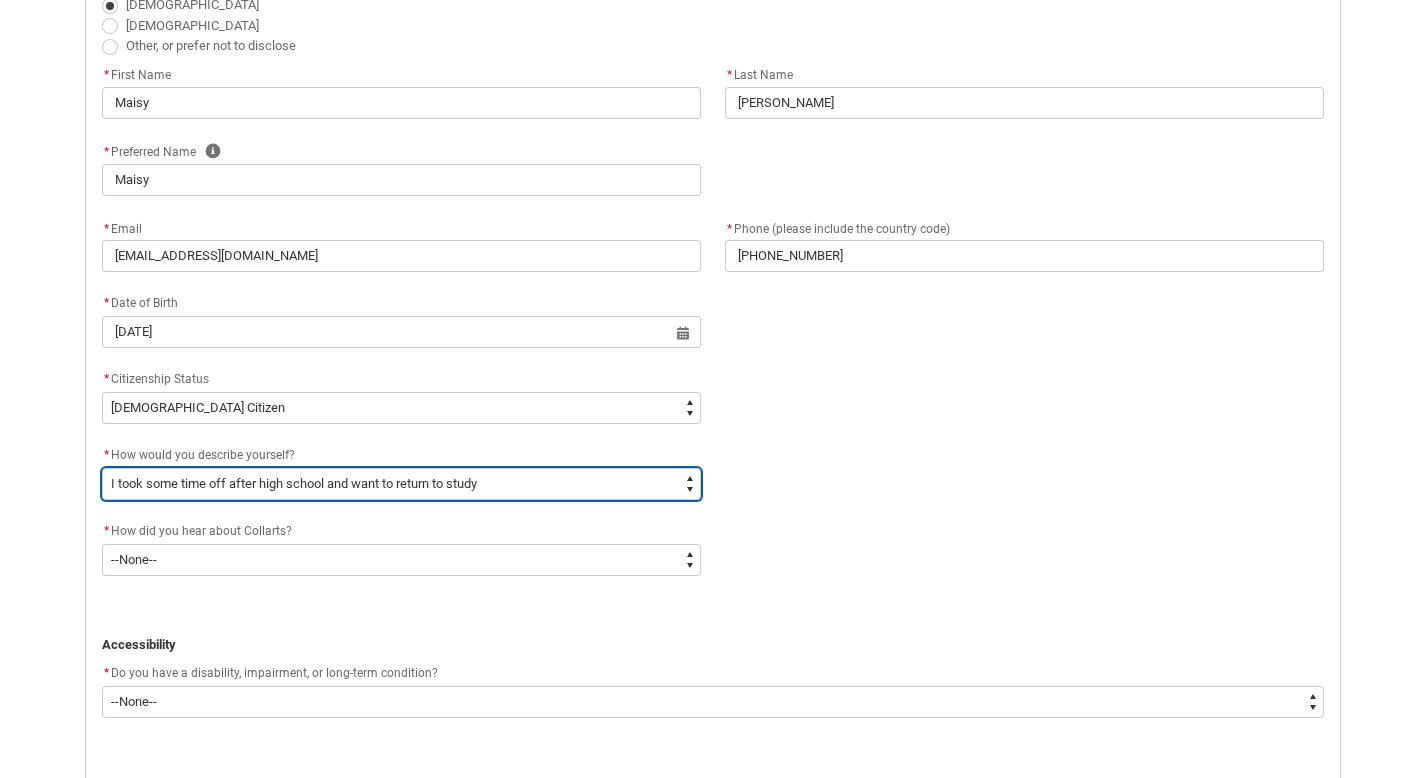 scroll, scrollTop: 598, scrollLeft: 0, axis: vertical 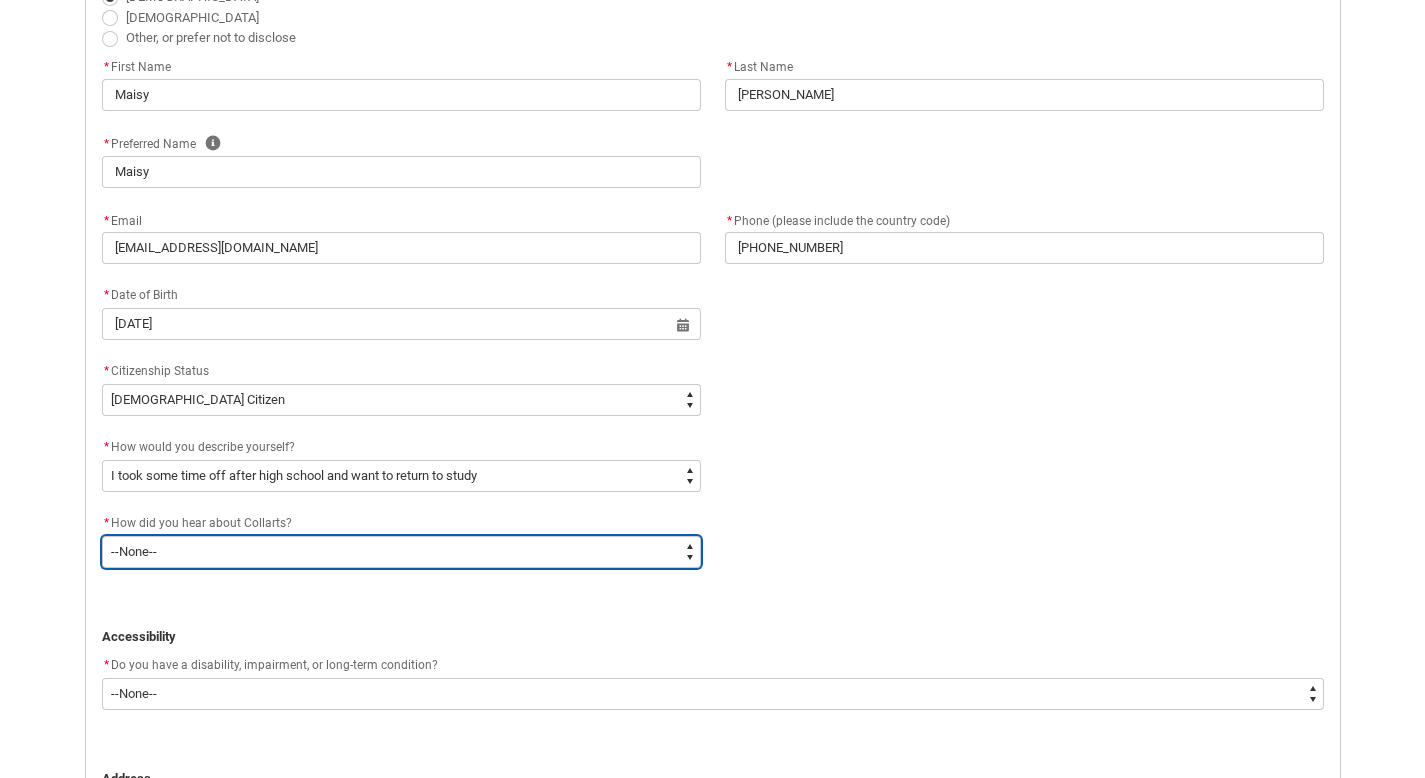 click on "--None-- Advertising - Facebook Advertising - Google Advertising - Instagram Advertising - YouTube Advertising - Other Career Advisor Career Expo Collarts Newsletter/Email Collarts Website Festivals/Events Freeza/Amplified In the Media Online Search (Google) Radio Signage Socials (Facebook, Instagram, TikTok, LinkedIn etc) Spotify VET course at school VTAC Word of mouth Workshops at Collarts Workshops at school Other" at bounding box center [401, 552] 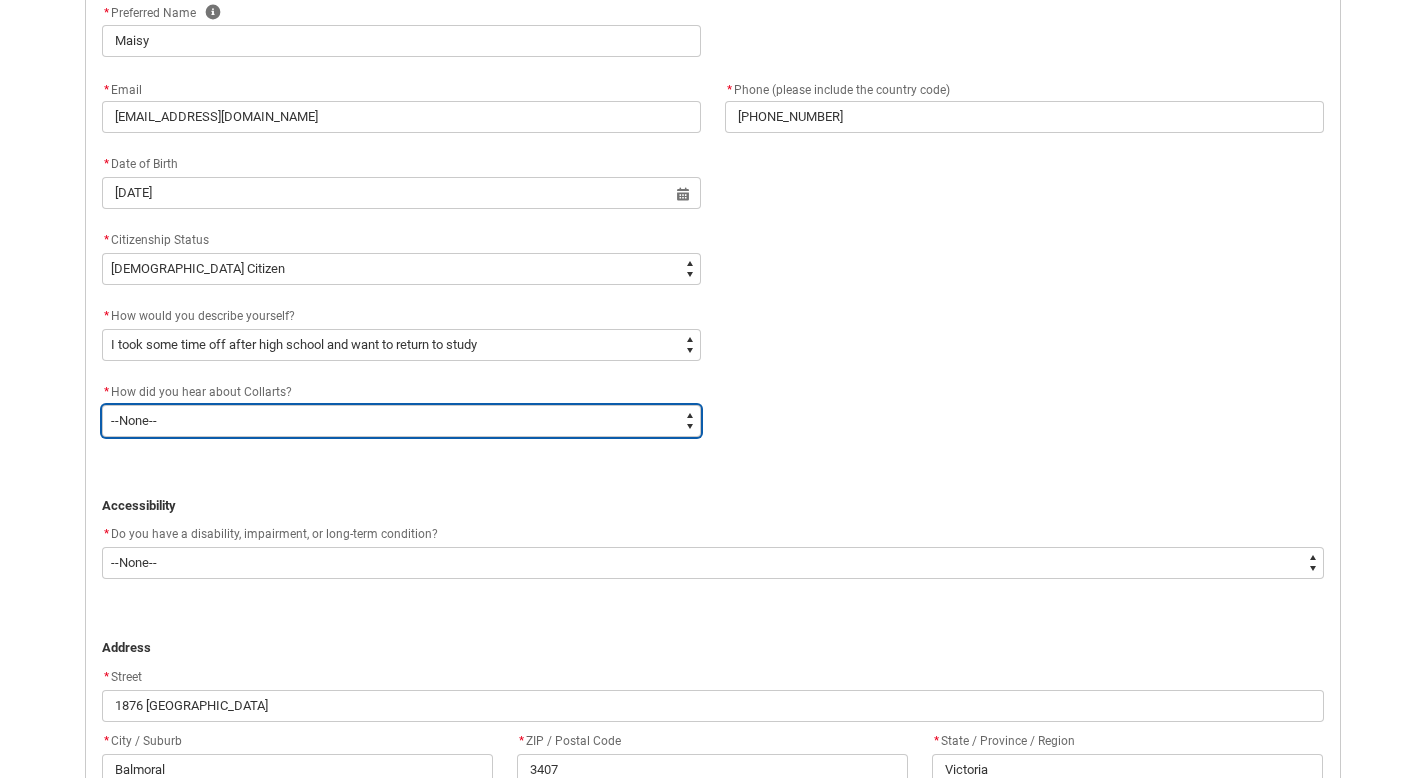 scroll, scrollTop: 732, scrollLeft: 0, axis: vertical 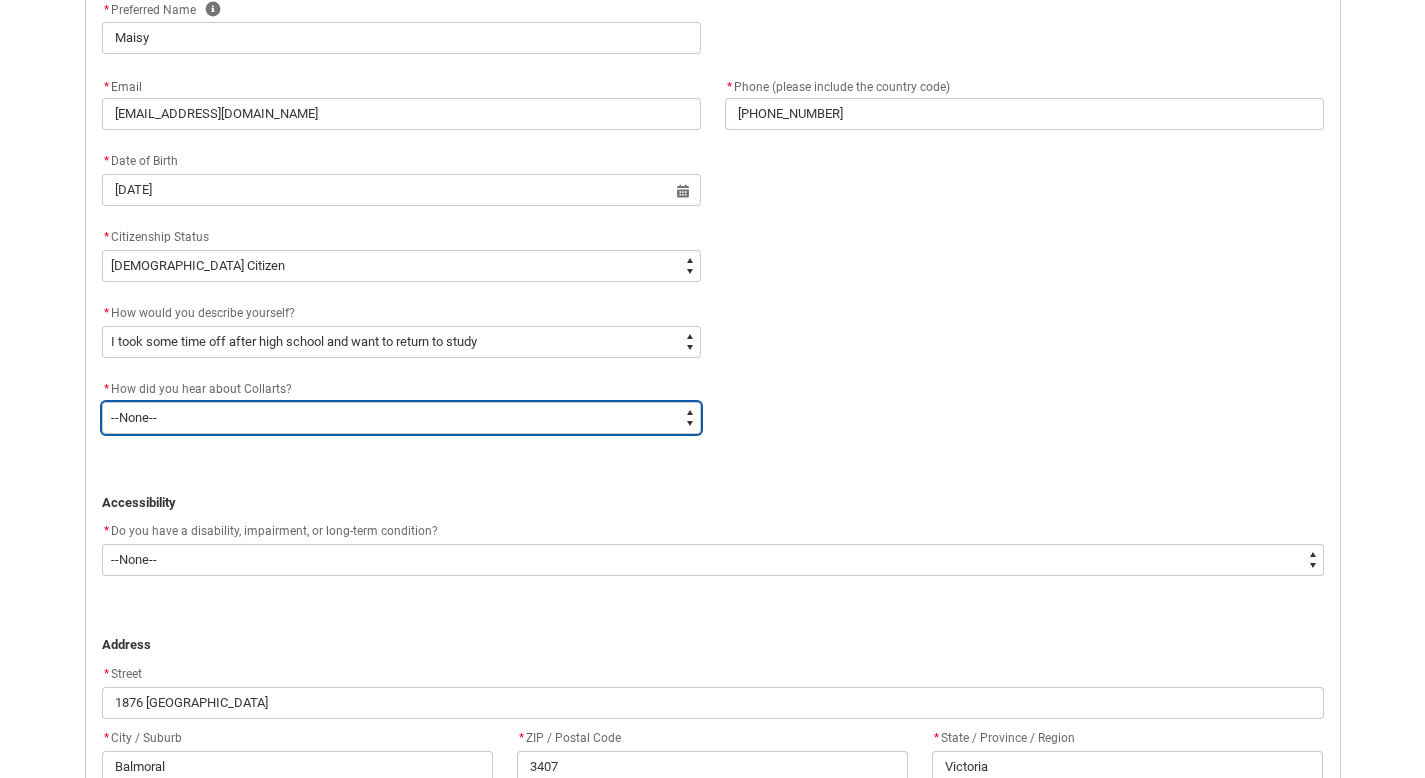 click on "--None-- Advertising - Facebook Advertising - Google Advertising - Instagram Advertising - YouTube Advertising - Other Career Advisor Career Expo Collarts Newsletter/Email Collarts Website Festivals/Events Freeza/Amplified In the Media Online Search (Google) Radio Signage Socials (Facebook, Instagram, TikTok, LinkedIn etc) Spotify VET course at school VTAC Word of mouth Workshops at Collarts Workshops at school Other" at bounding box center (401, 418) 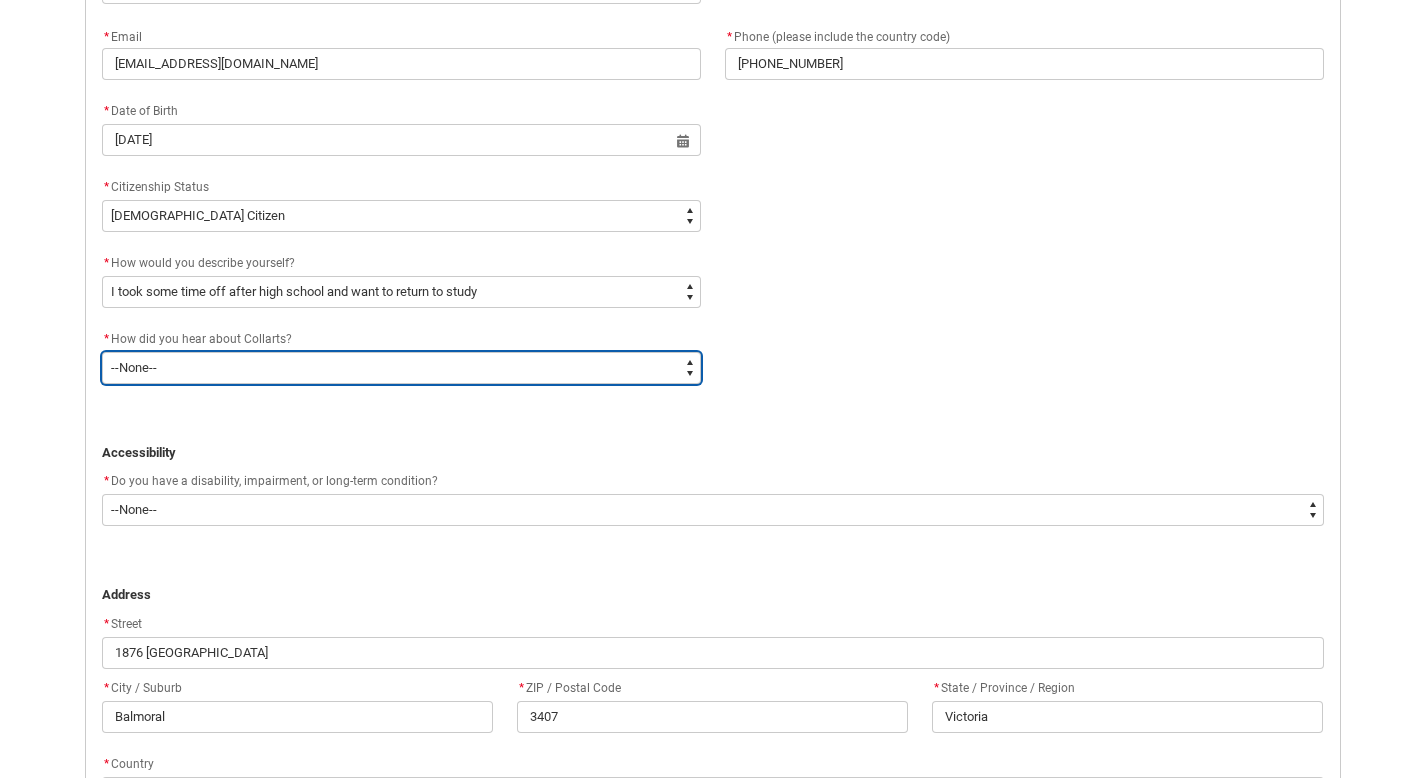 scroll, scrollTop: 783, scrollLeft: 0, axis: vertical 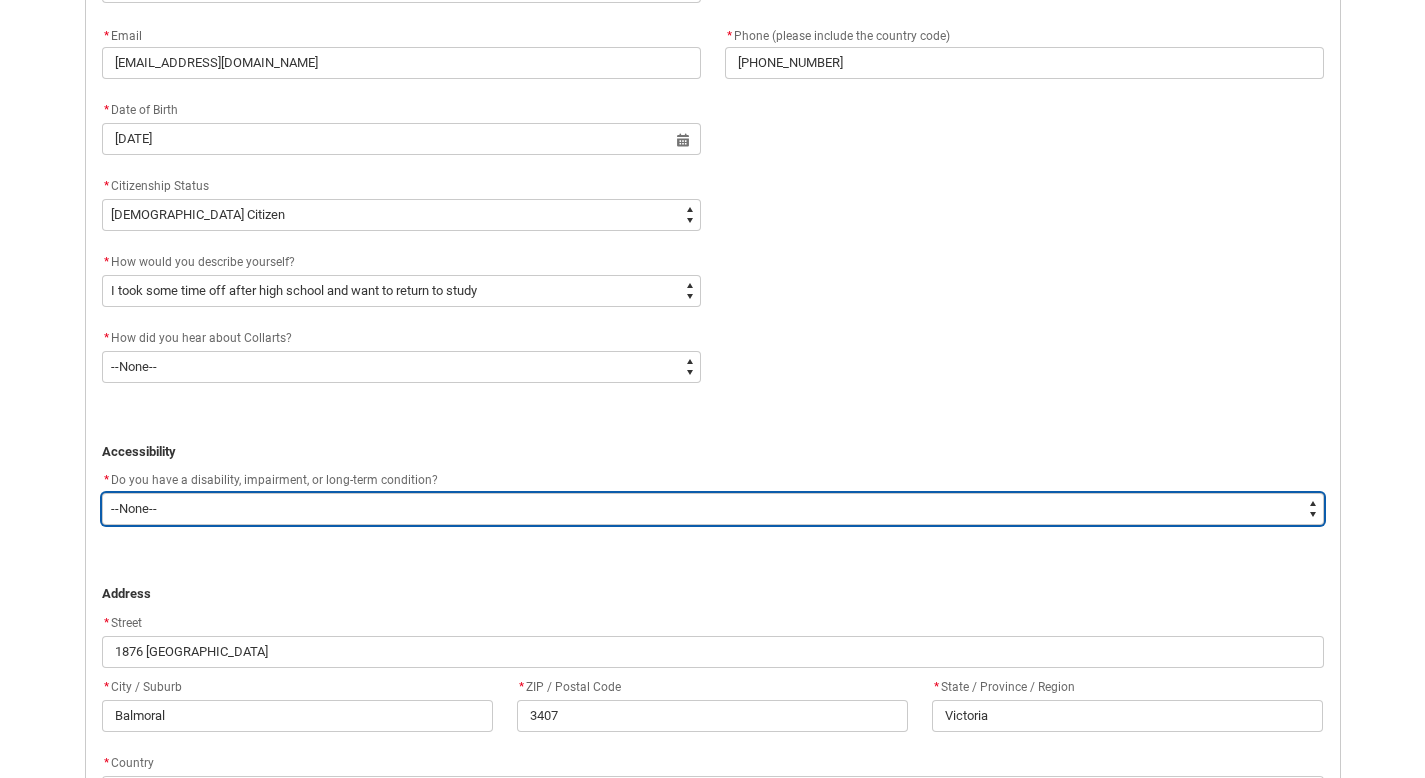 click on "--None-- Yes No" at bounding box center [713, 509] 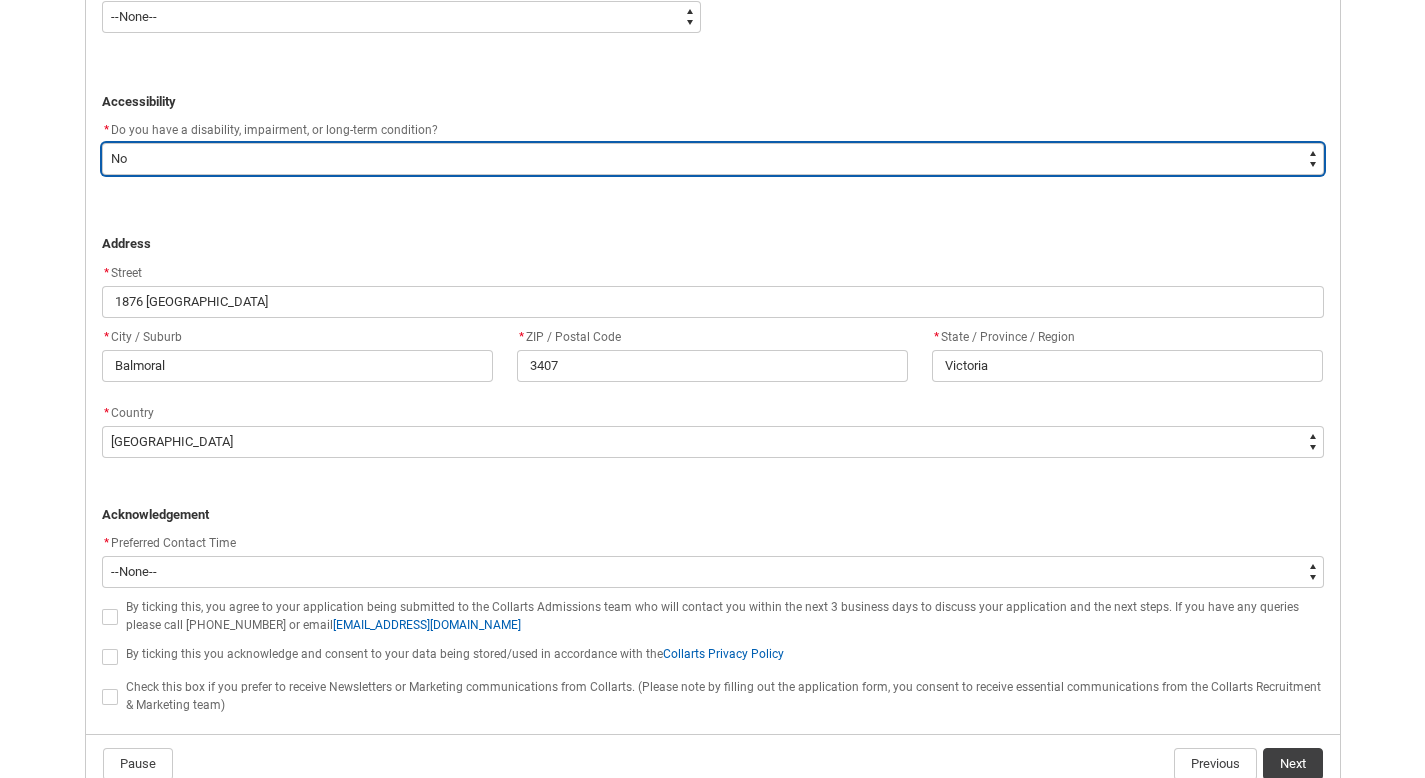 scroll, scrollTop: 1237, scrollLeft: 0, axis: vertical 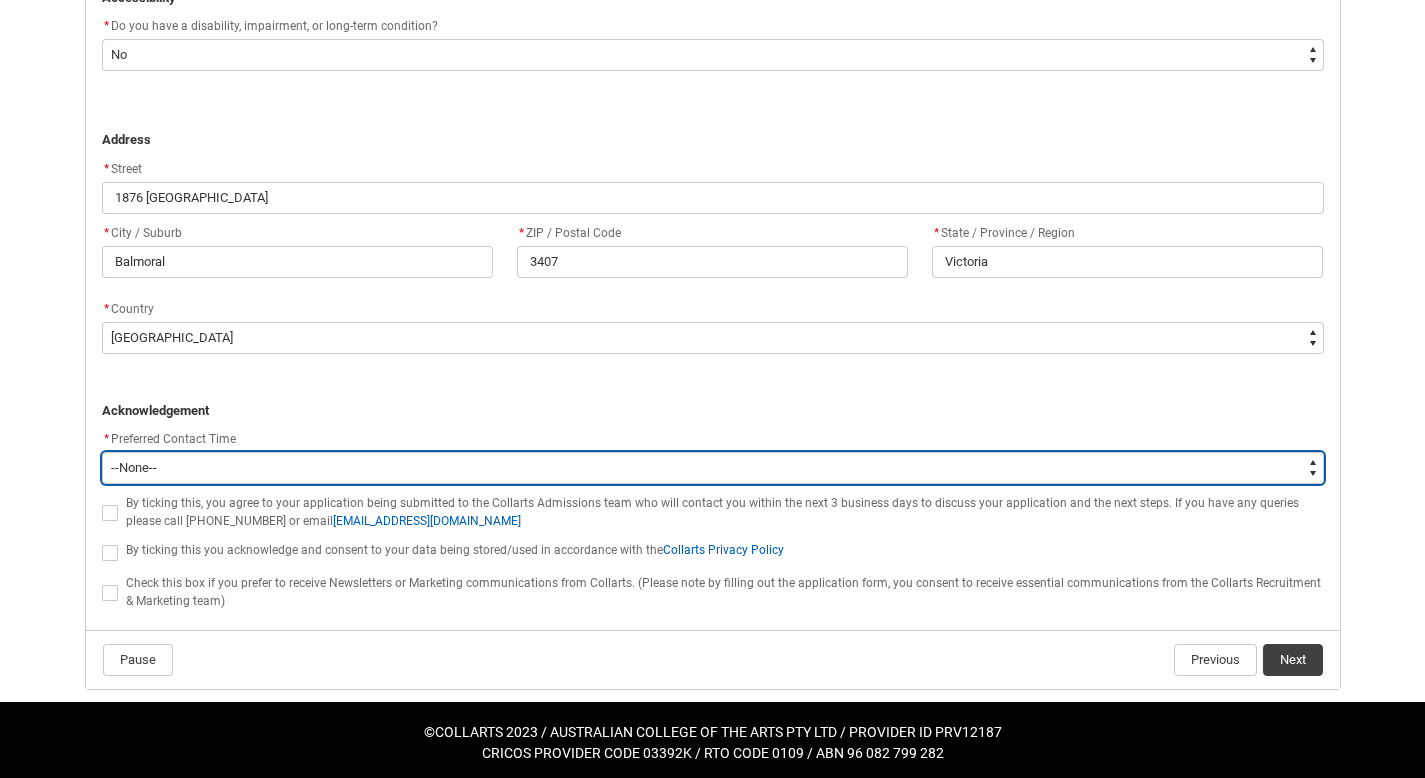 click on "--None-- Morning (9:00AM-12:00PM) Afternoon (12:00PM-5:00PM)" at bounding box center (713, 468) 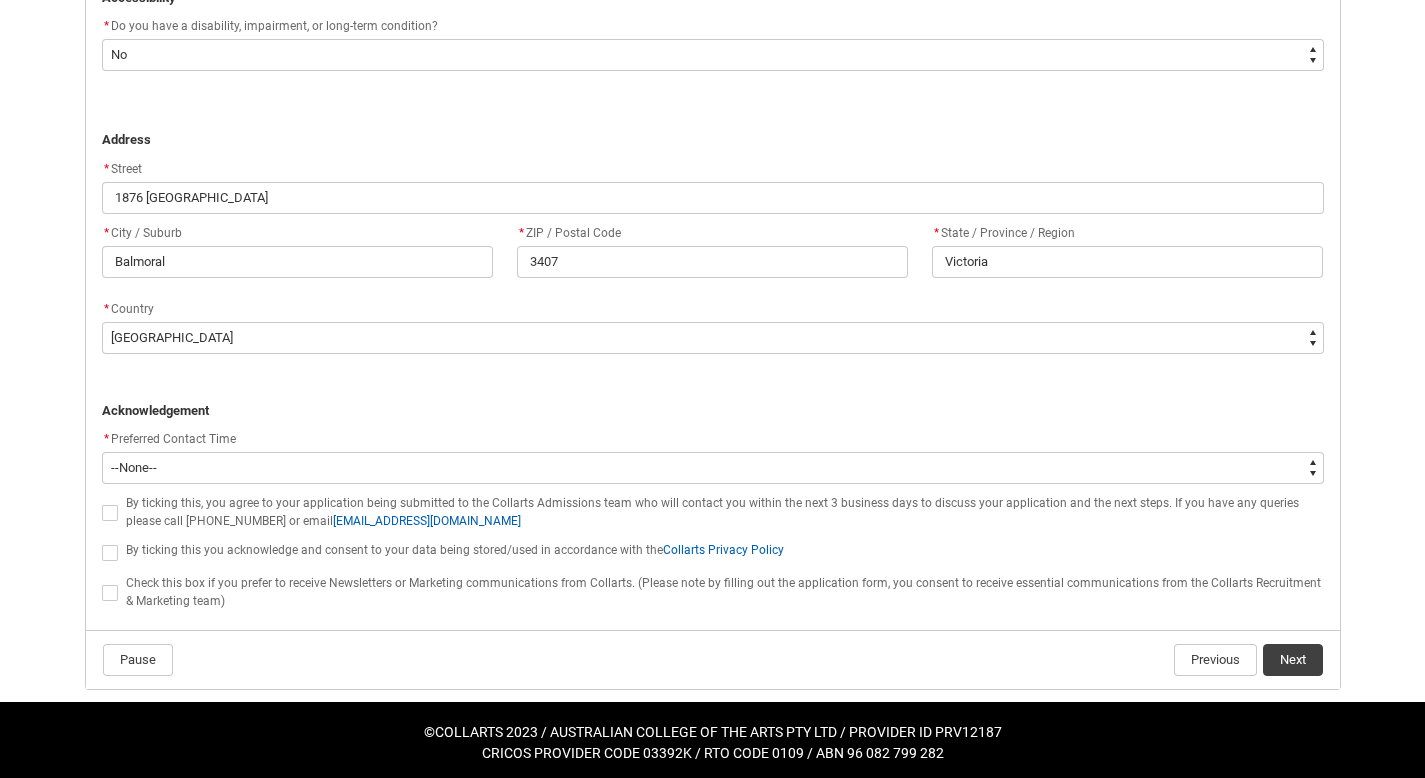 click on "Skip to Main Content Collarts Education Community Home New Enrolment Application More Log In Application Form - Step 2 Personal Details ﻿ Personal Details * I identify my gender as: [DEMOGRAPHIC_DATA] [DEMOGRAPHIC_DATA] Other, or prefer not to disclose * First Name [PERSON_NAME] * Last Name [PERSON_NAME] * Preferred Name Help Maisy * Email [EMAIL_ADDRESS][DOMAIN_NAME] * Phone (please include the country code) [PHONE_NUMBER] * Date of Birth [DEMOGRAPHIC_DATA] Select a date for   Format: [DATE] * Citizenship Status *   --None-- [DEMOGRAPHIC_DATA] Citizen Humanitarian Visa [DEMOGRAPHIC_DATA] citizen Other [DEMOGRAPHIC_DATA] Visa Student Visa * How would you describe yourself? *   --None-- I'm currently in Year 12 and planning what I'll do after school I've completed Year 12 I took some time off after high school and want to return to study I'm looking to transfer from another college/university I'm looking for a career change I'm already in the industry/have a qualification and am looking to extend my skills * How did you hear about Collarts? *   --None-- Career Expo *" at bounding box center [712, -227] 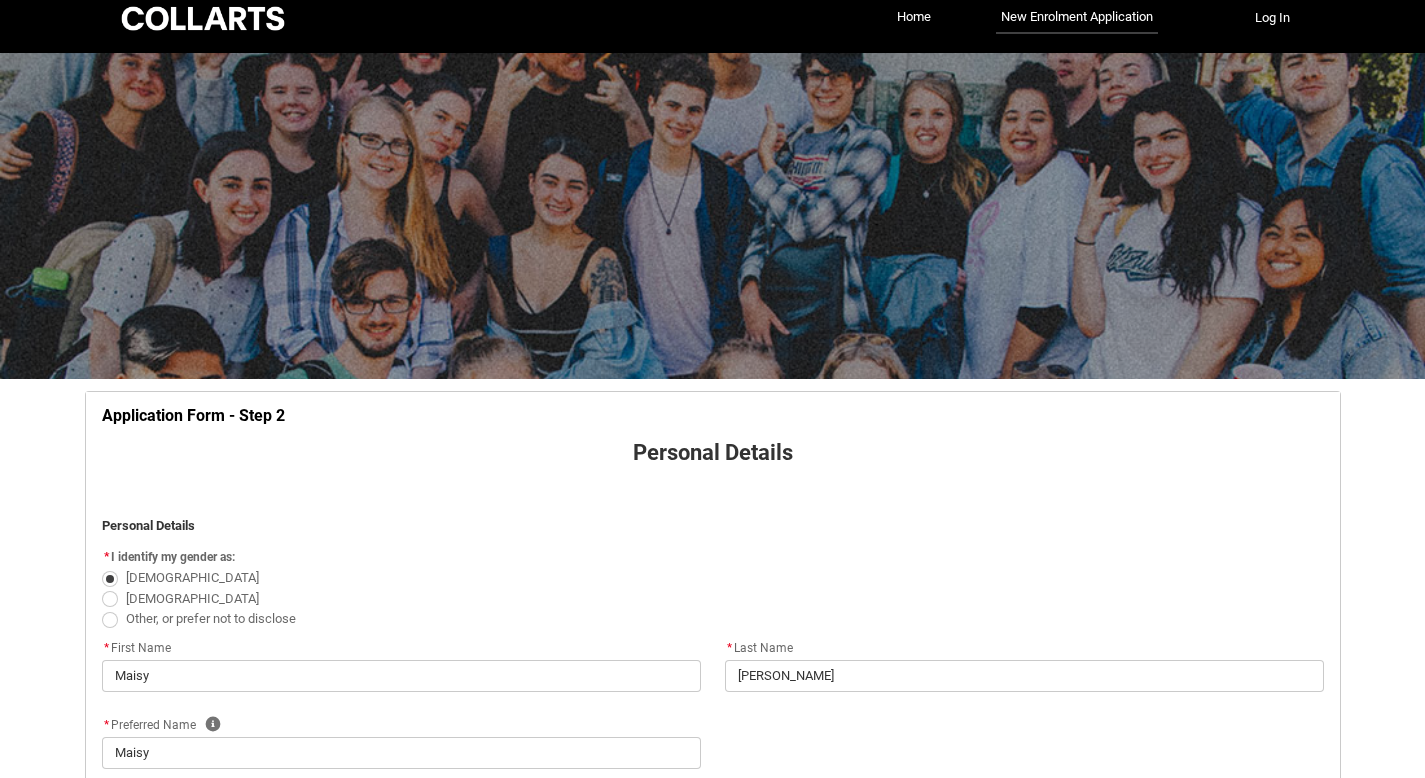 scroll, scrollTop: 0, scrollLeft: 0, axis: both 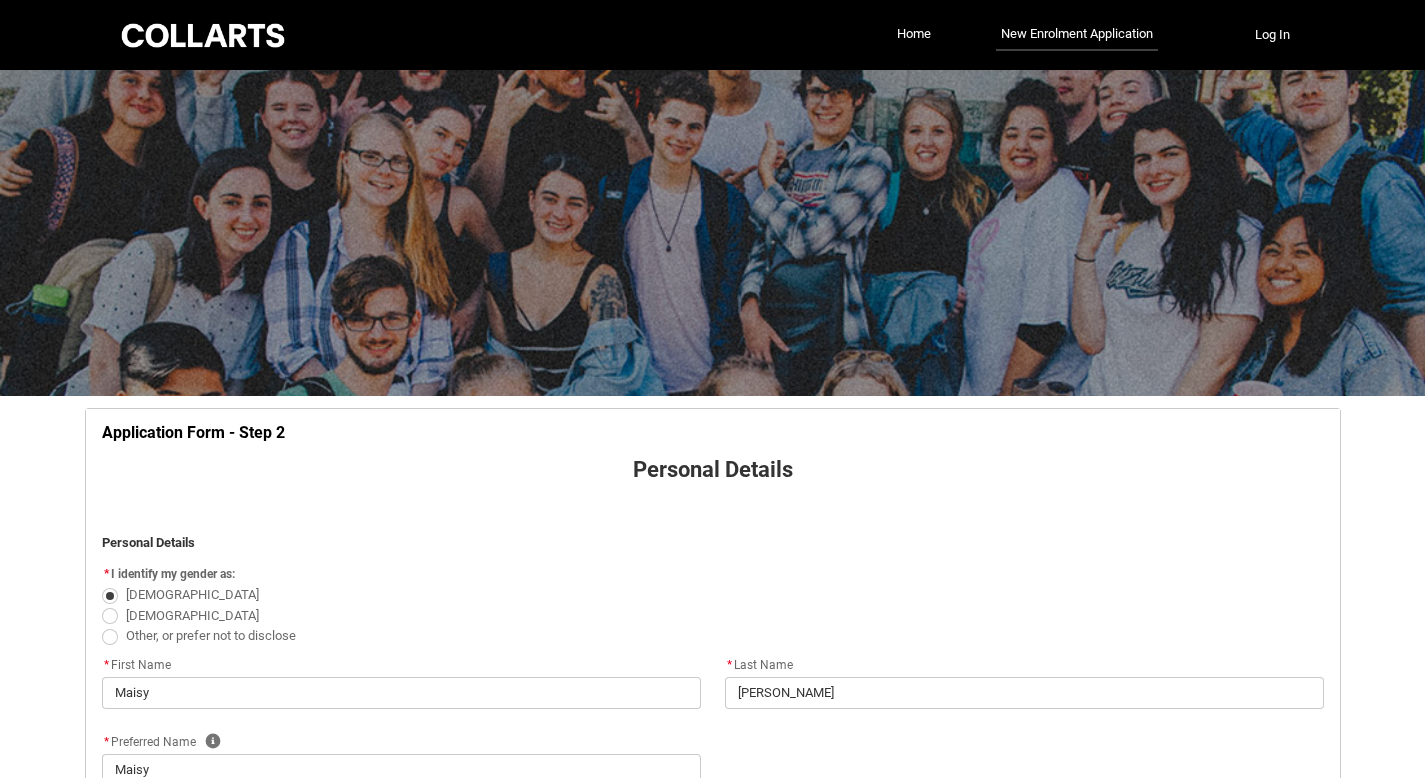click at bounding box center (203, 35) 